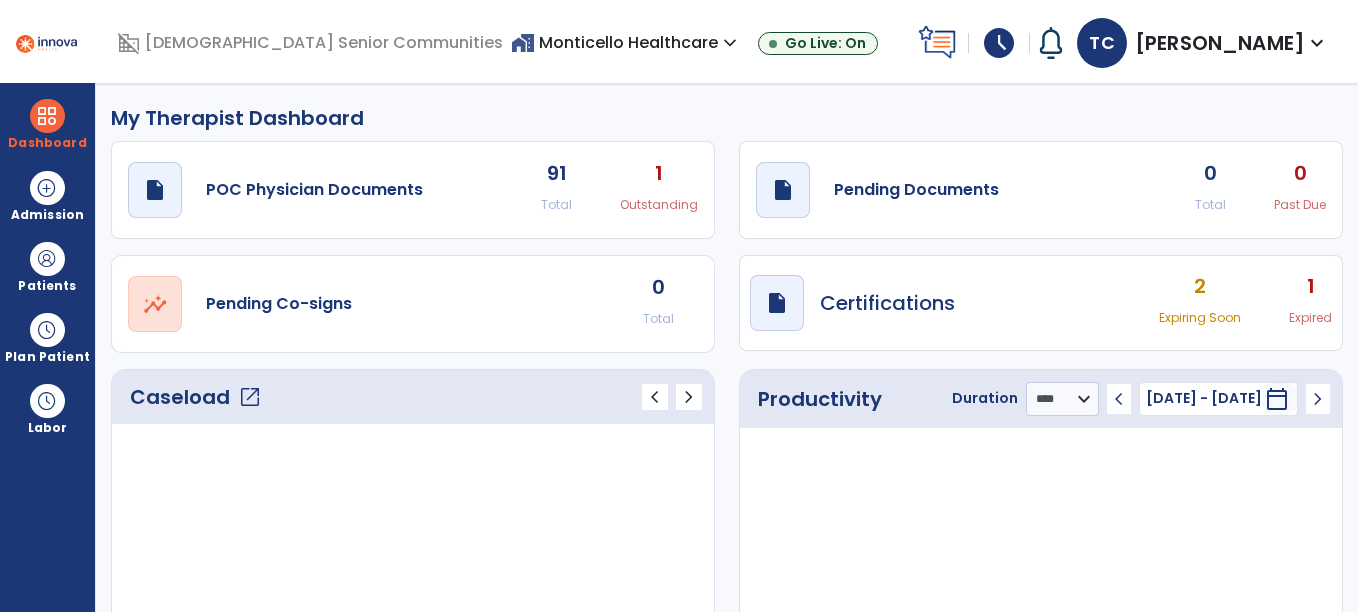 select on "****" 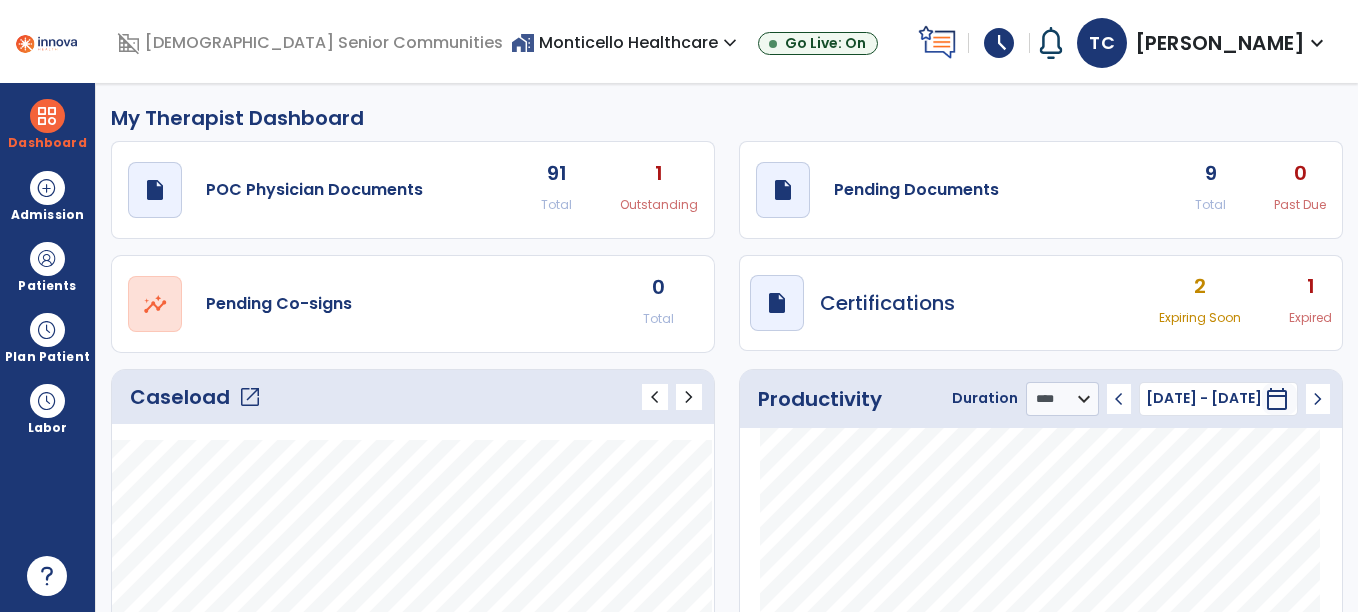 scroll, scrollTop: 0, scrollLeft: 0, axis: both 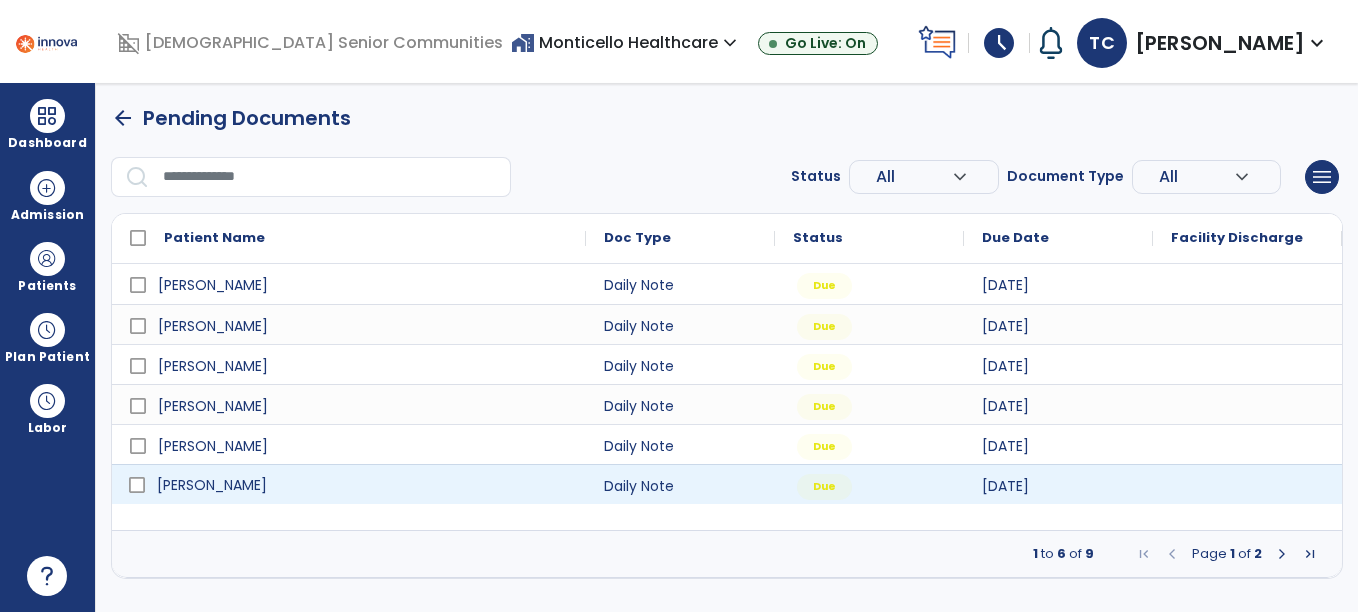 click on "[PERSON_NAME]" at bounding box center [363, 485] 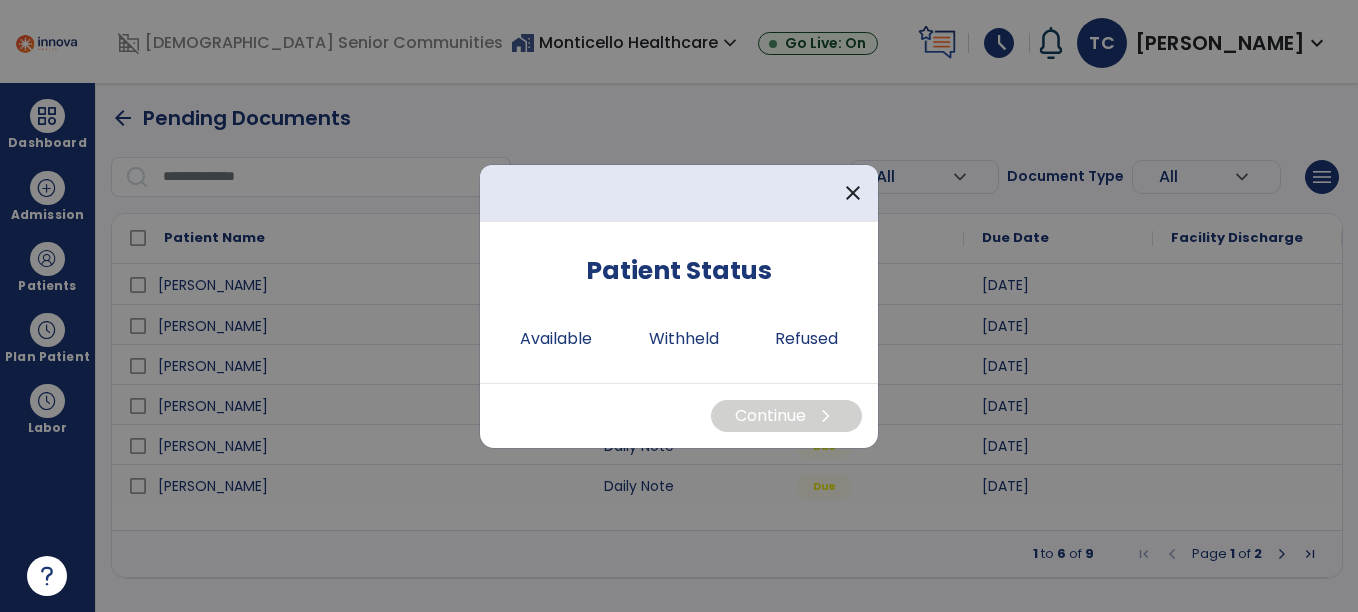 click on "Continue   chevron_right" at bounding box center [679, 415] 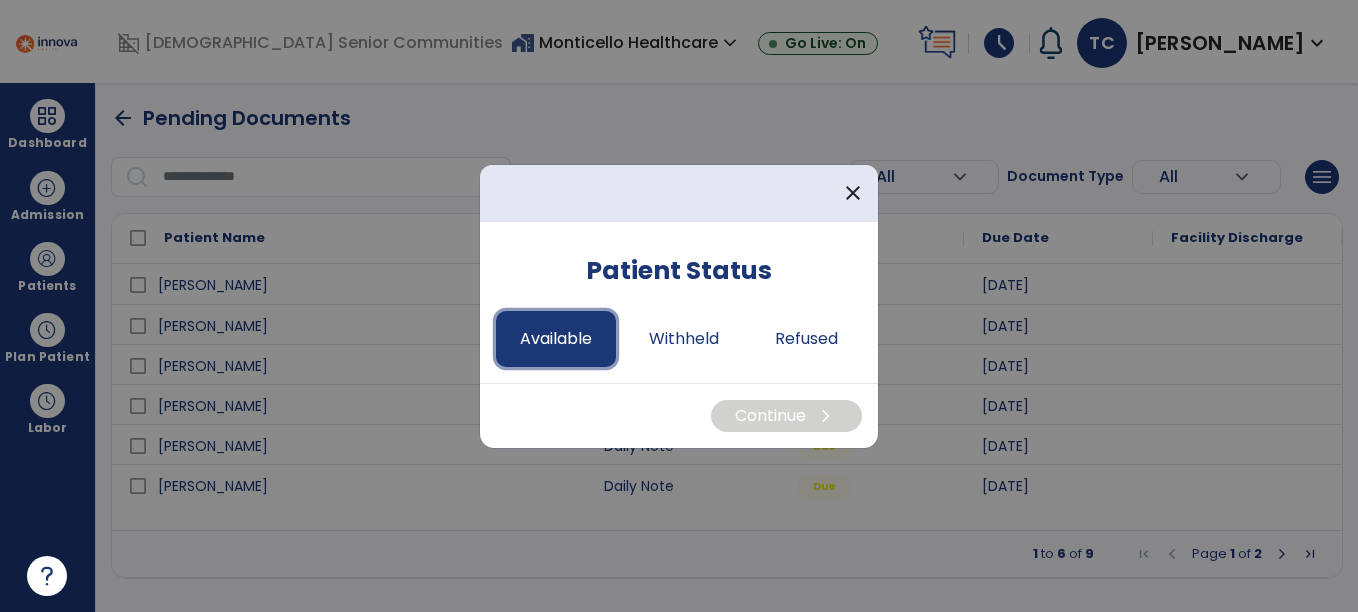click on "Available" at bounding box center (556, 339) 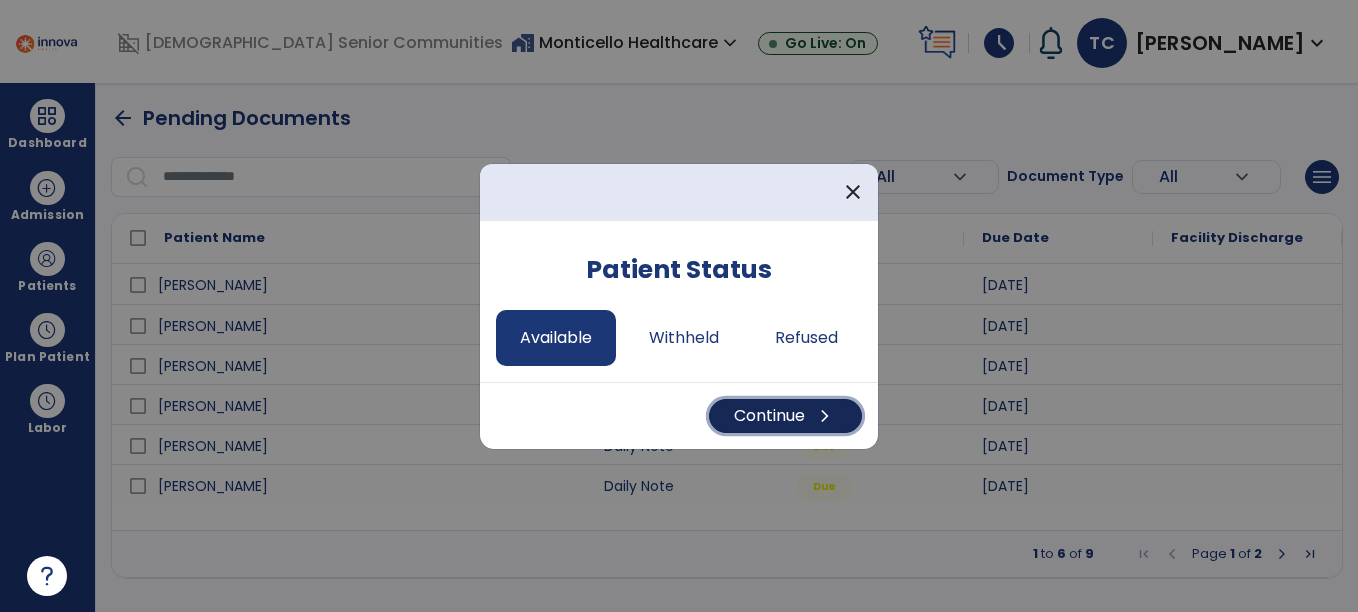 click on "Continue   chevron_right" at bounding box center [785, 416] 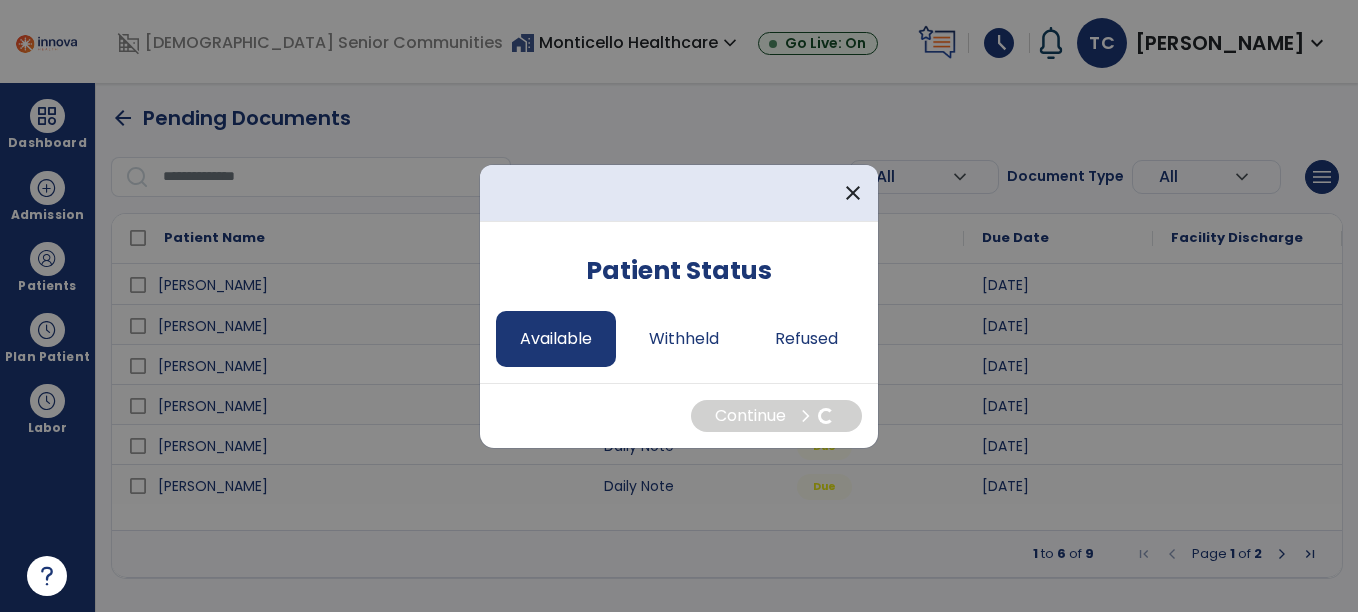select on "*" 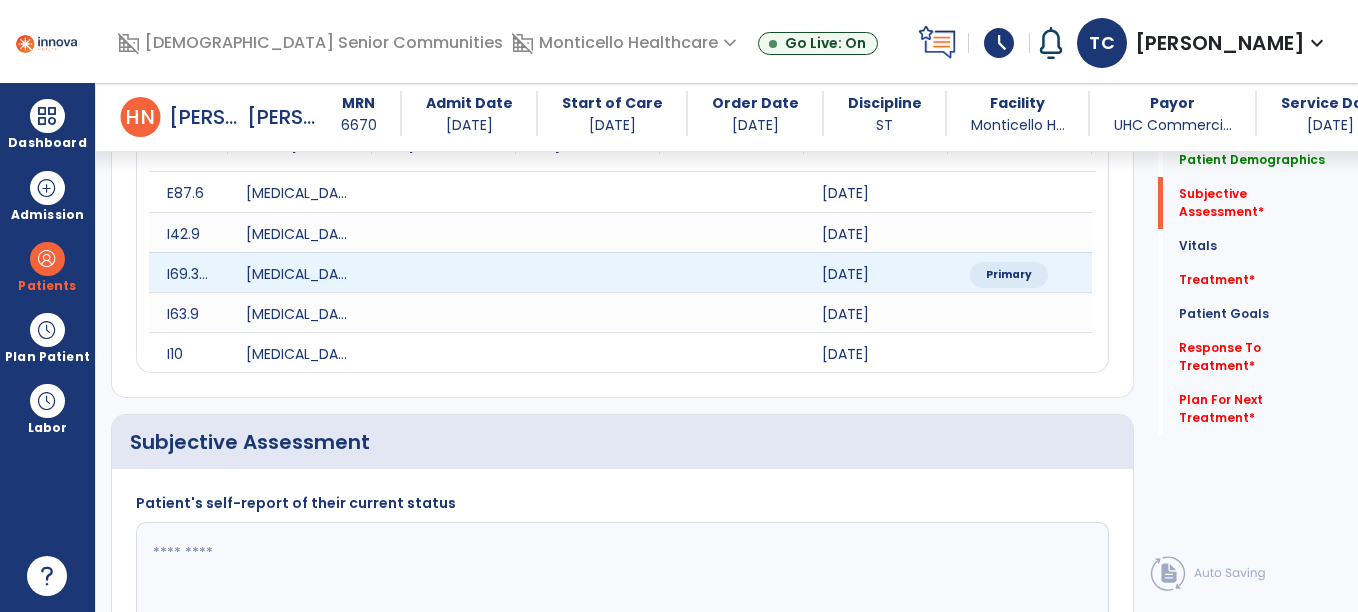 scroll, scrollTop: 594, scrollLeft: 0, axis: vertical 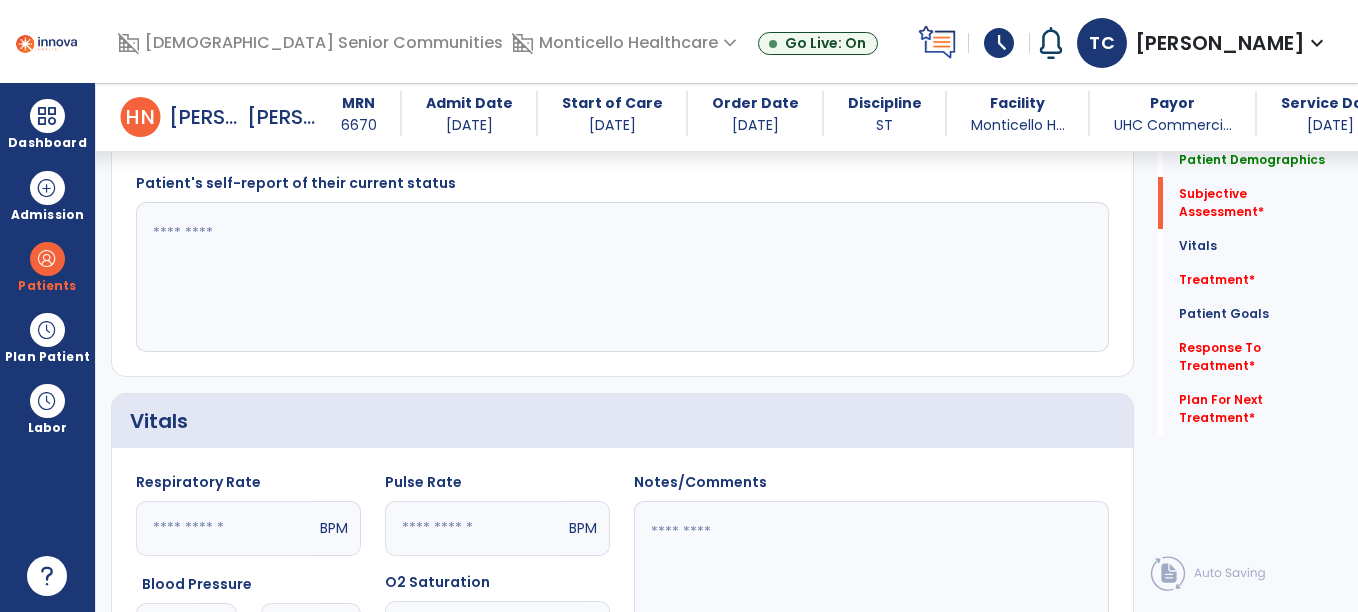 click 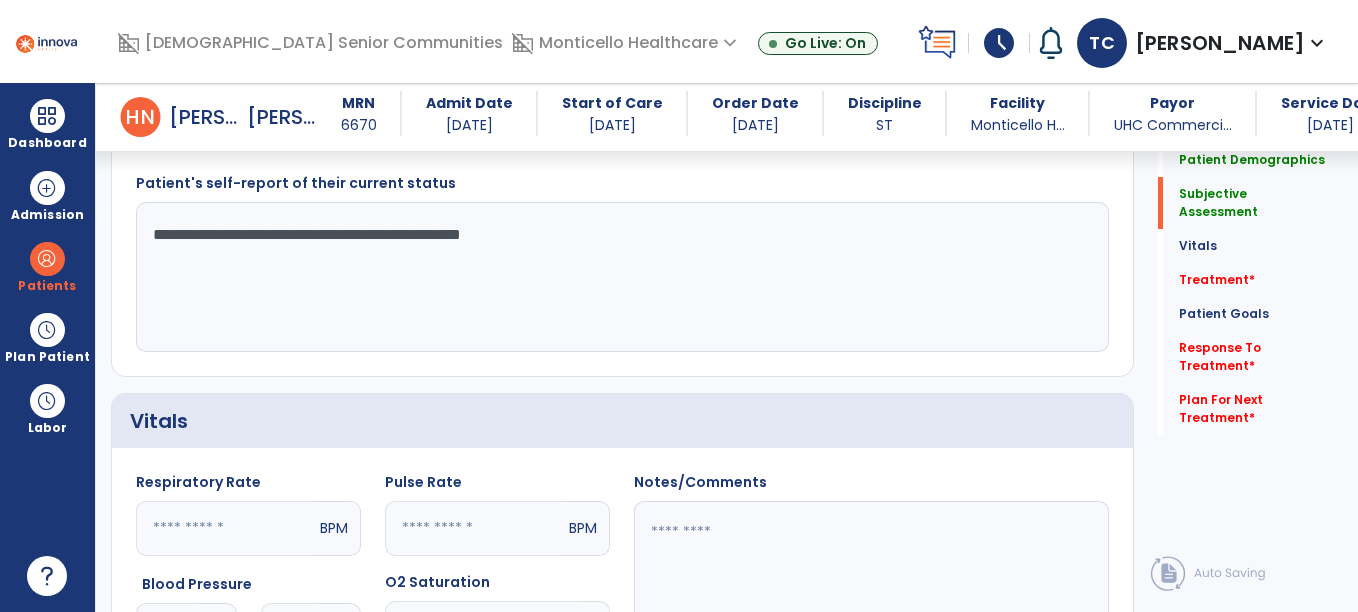 drag, startPoint x: 796, startPoint y: 259, endPoint x: 850, endPoint y: 119, distance: 150.05333 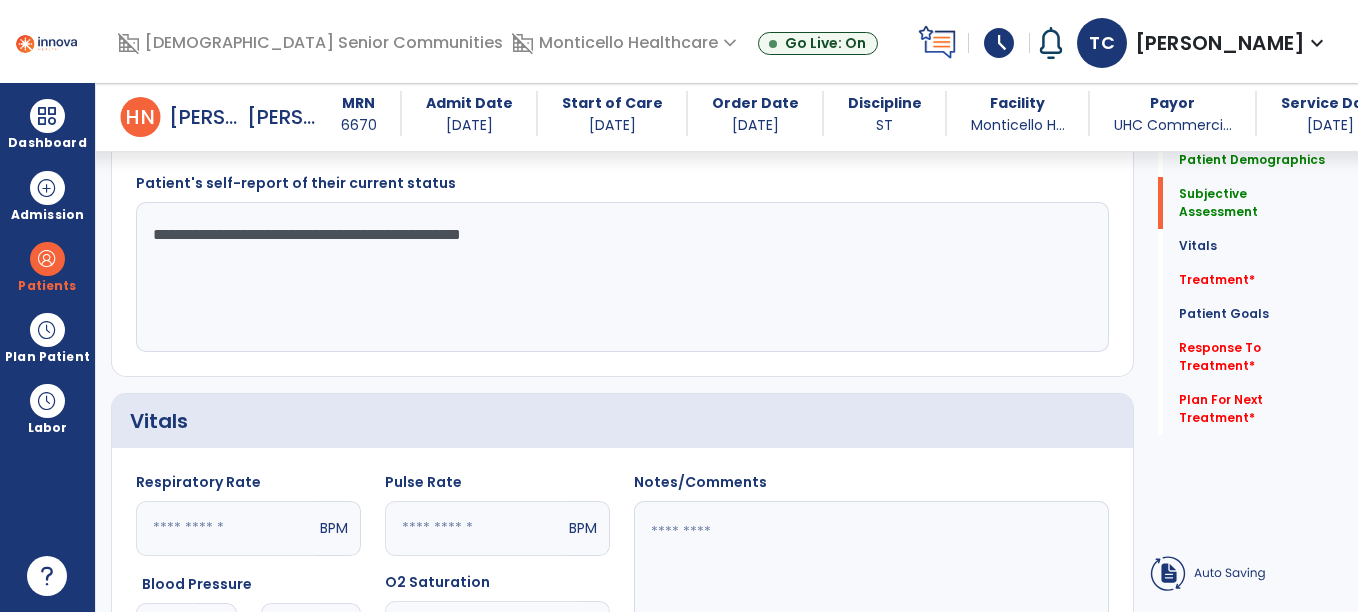 type on "**********" 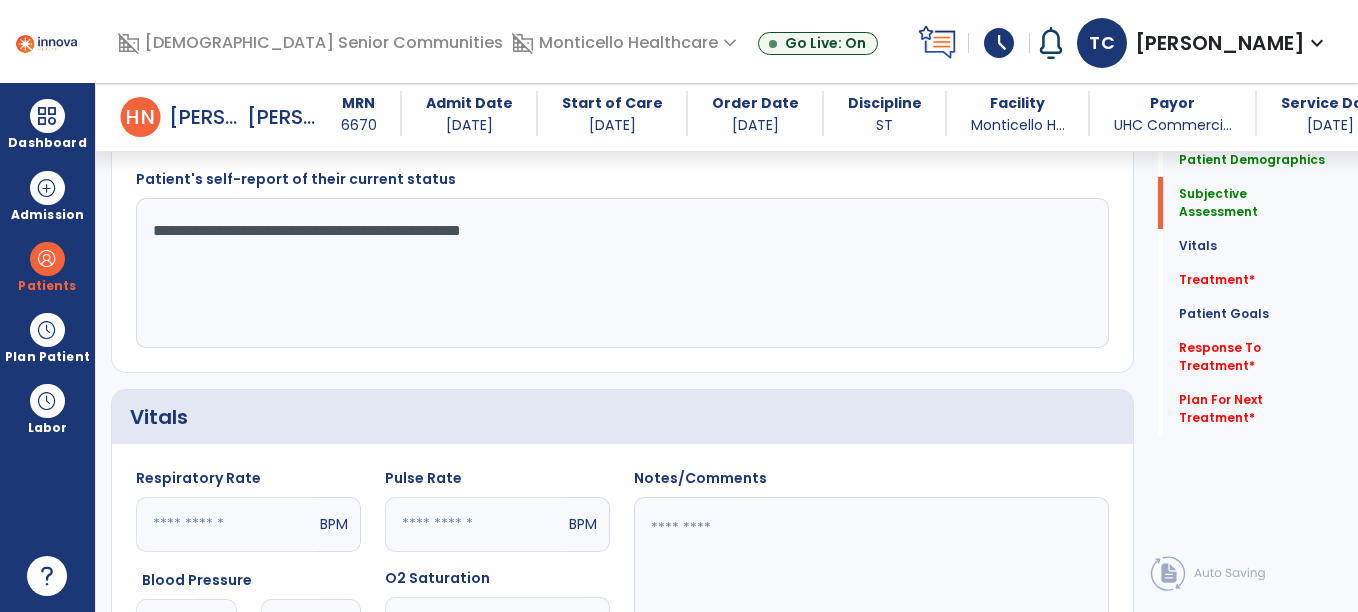 drag, startPoint x: 958, startPoint y: 273, endPoint x: 1037, endPoint y: -28, distance: 311.19446 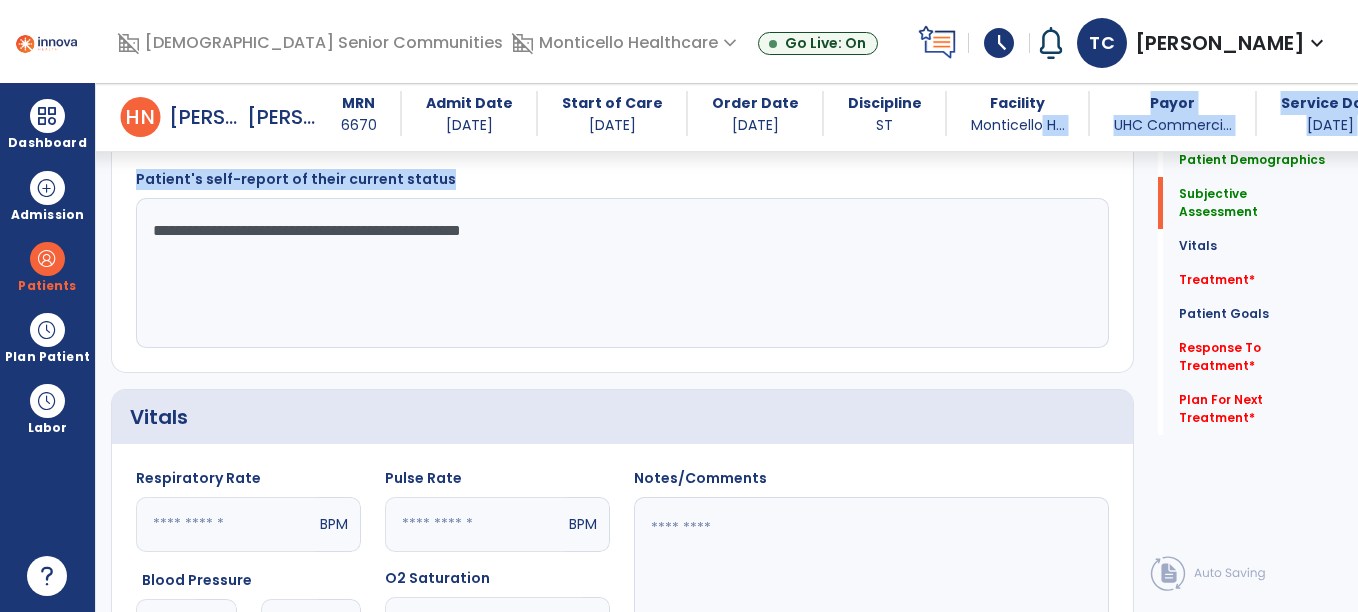 drag, startPoint x: 1037, startPoint y: -28, endPoint x: 967, endPoint y: 192, distance: 230.86794 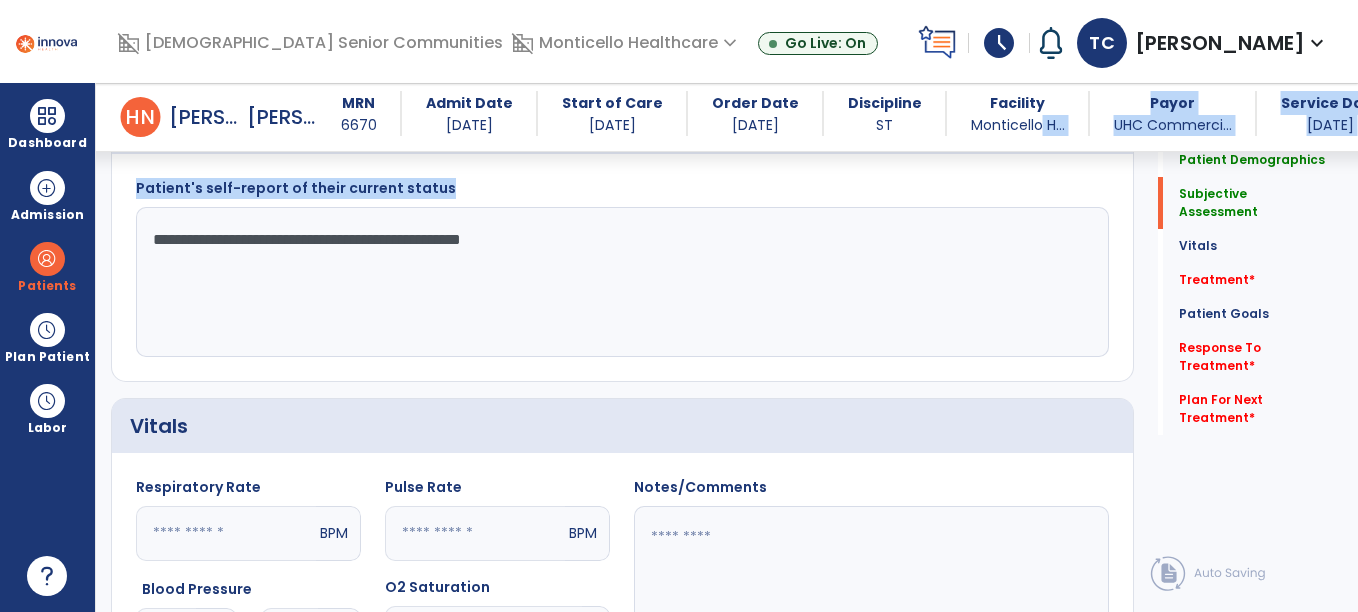 scroll, scrollTop: 587, scrollLeft: 0, axis: vertical 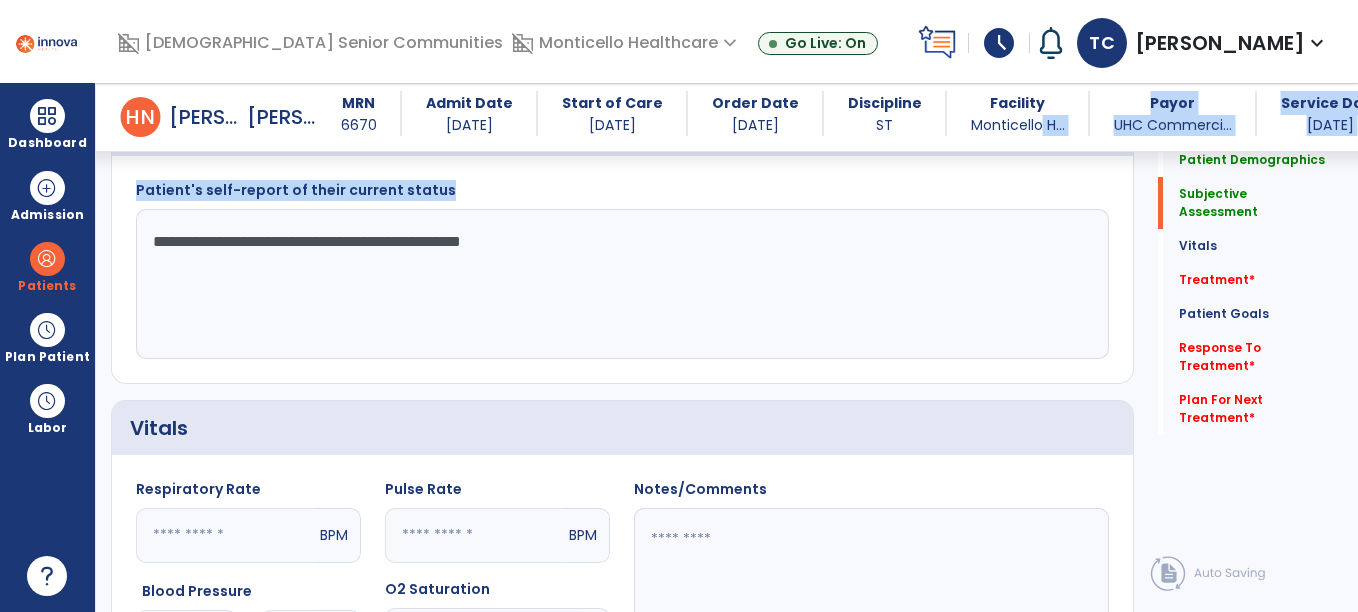 click on "**********" 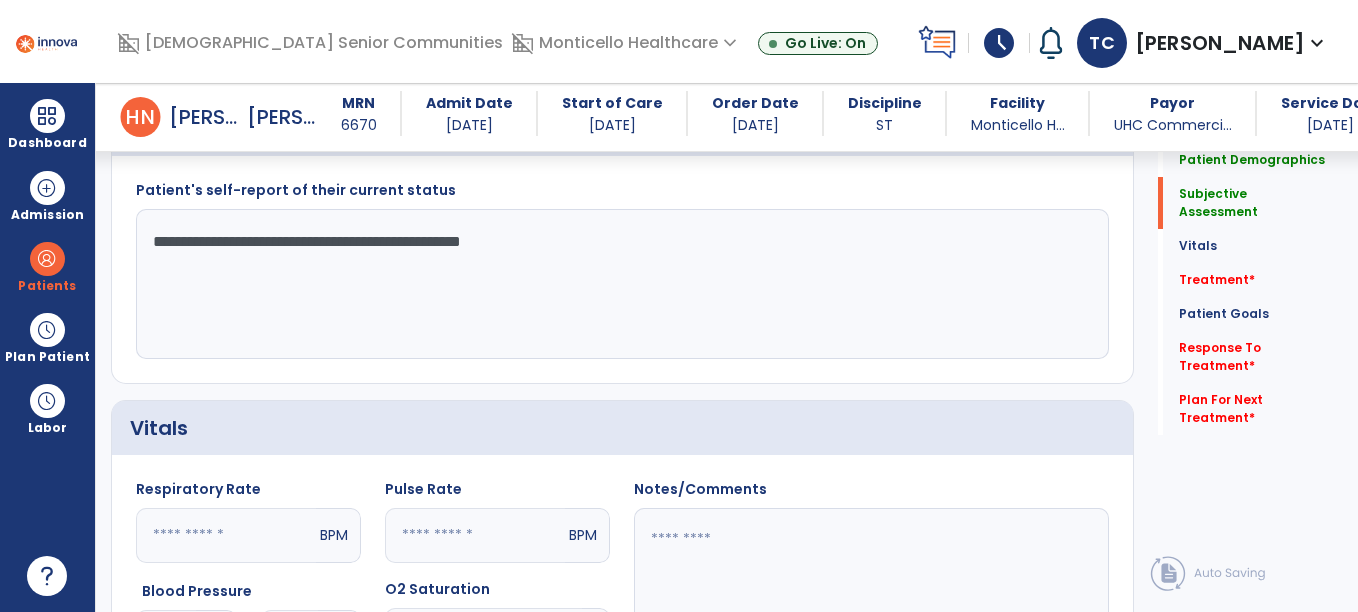 drag, startPoint x: 973, startPoint y: 184, endPoint x: 1005, endPoint y: 217, distance: 45.96738 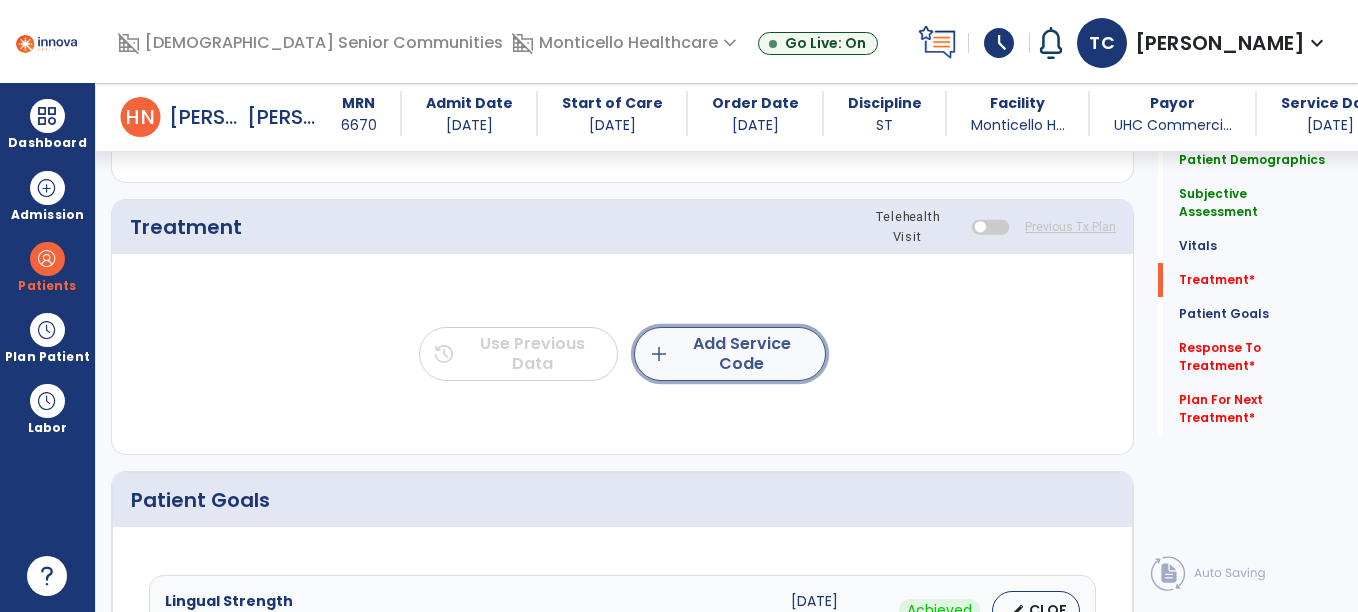 click on "add  Add Service Code" 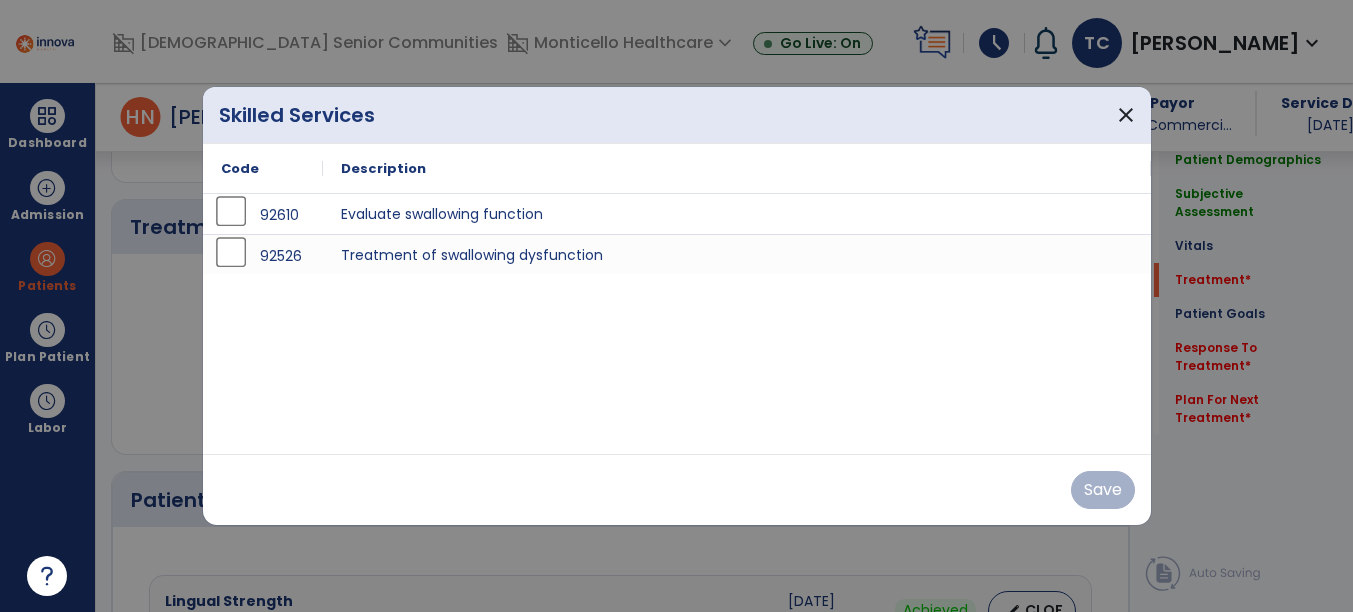 scroll, scrollTop: 1210, scrollLeft: 0, axis: vertical 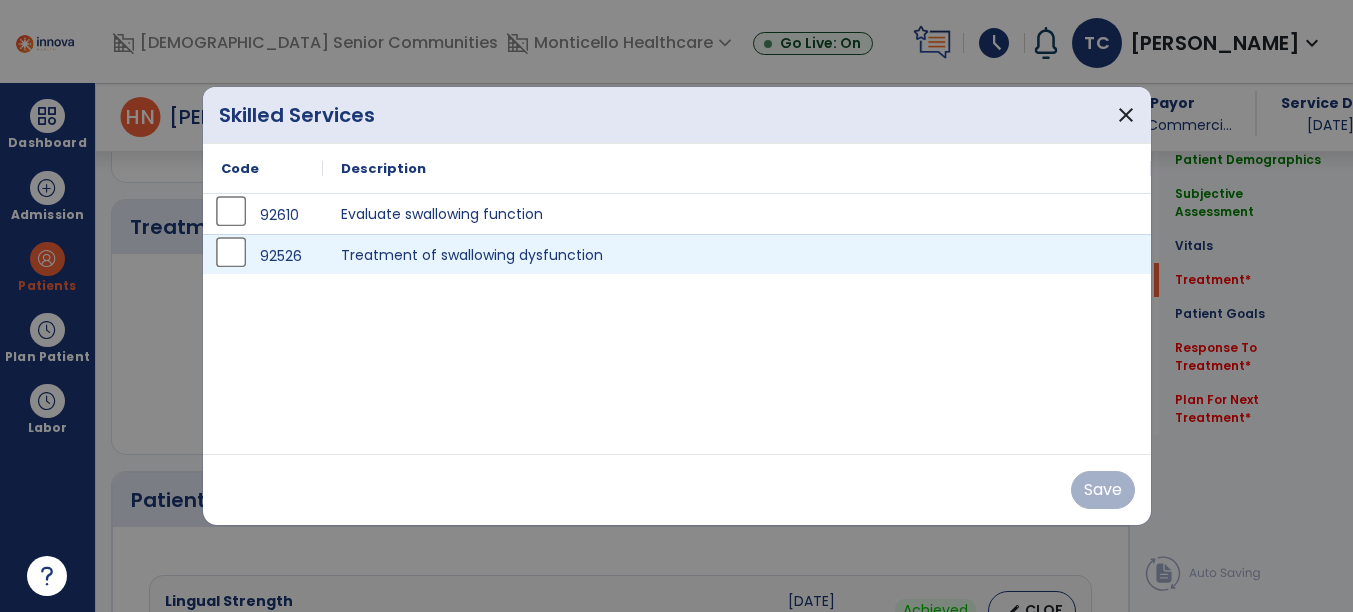 drag, startPoint x: 727, startPoint y: 344, endPoint x: 484, endPoint y: 222, distance: 271.90622 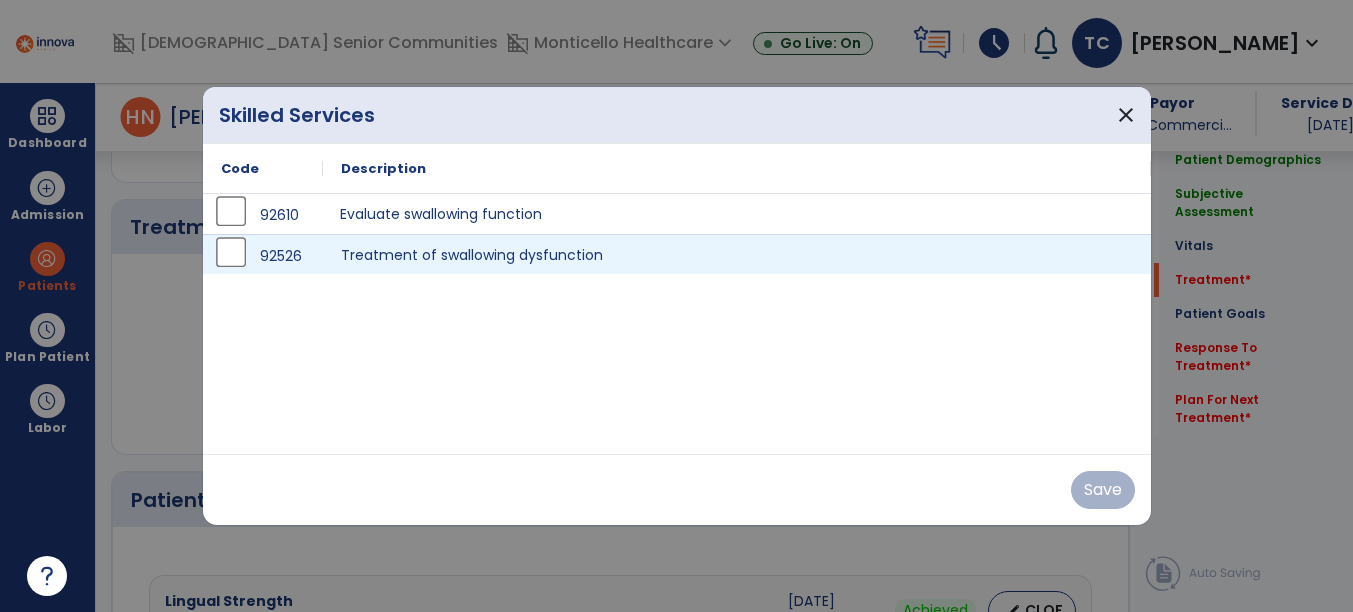 drag, startPoint x: 484, startPoint y: 222, endPoint x: 511, endPoint y: 249, distance: 38.183765 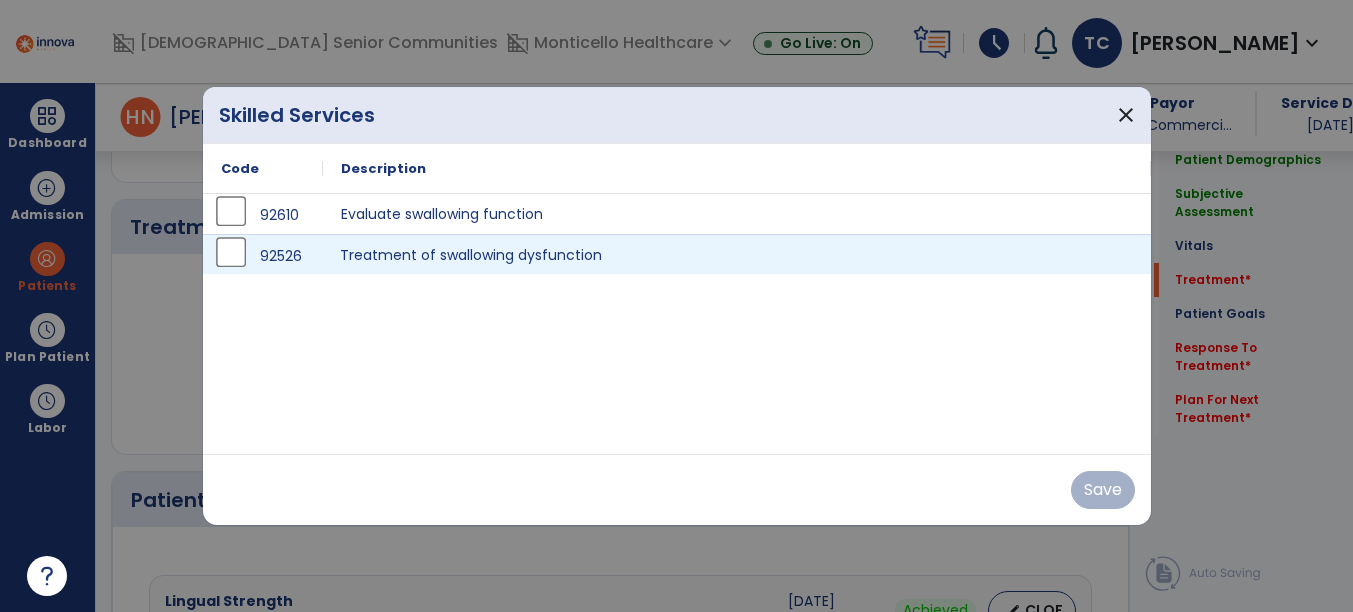 drag, startPoint x: 511, startPoint y: 249, endPoint x: 495, endPoint y: 235, distance: 21.260292 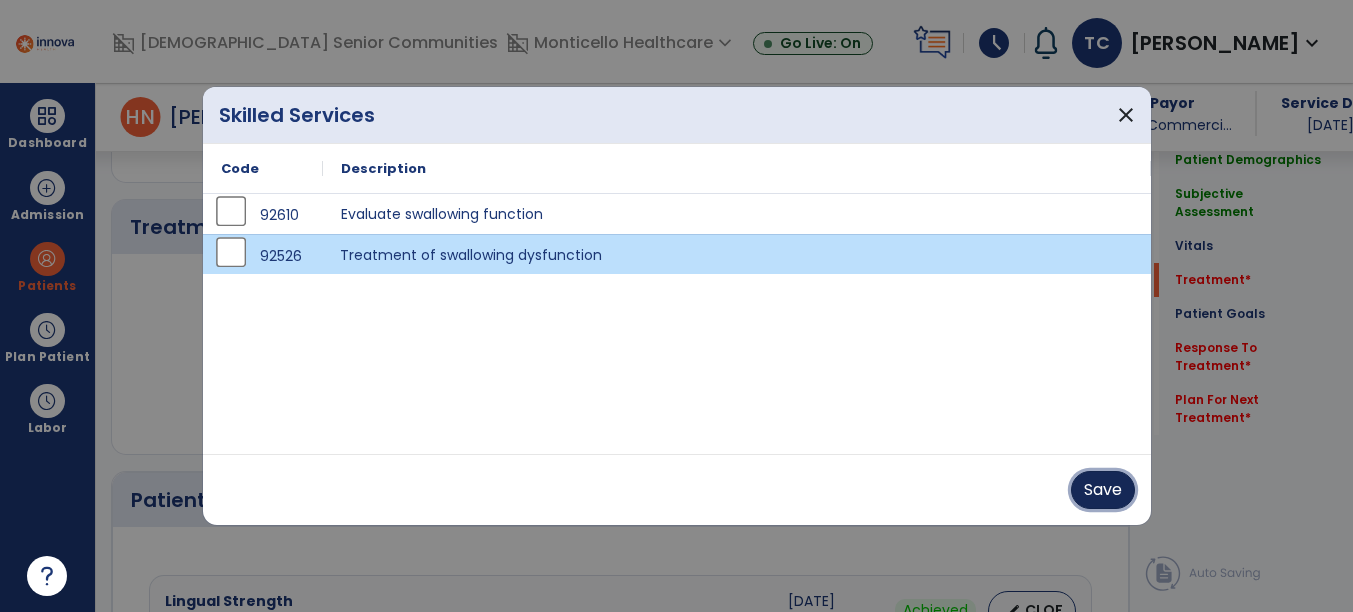 click on "Save" at bounding box center (1103, 490) 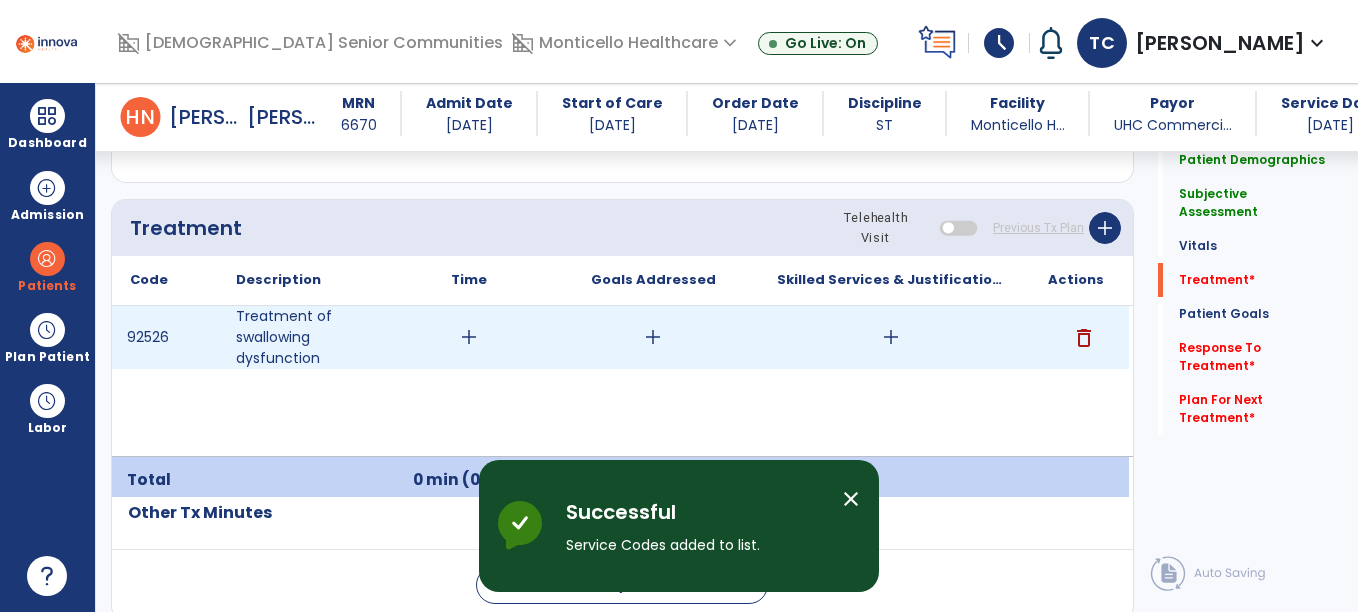 click on "add" at bounding box center [469, 337] 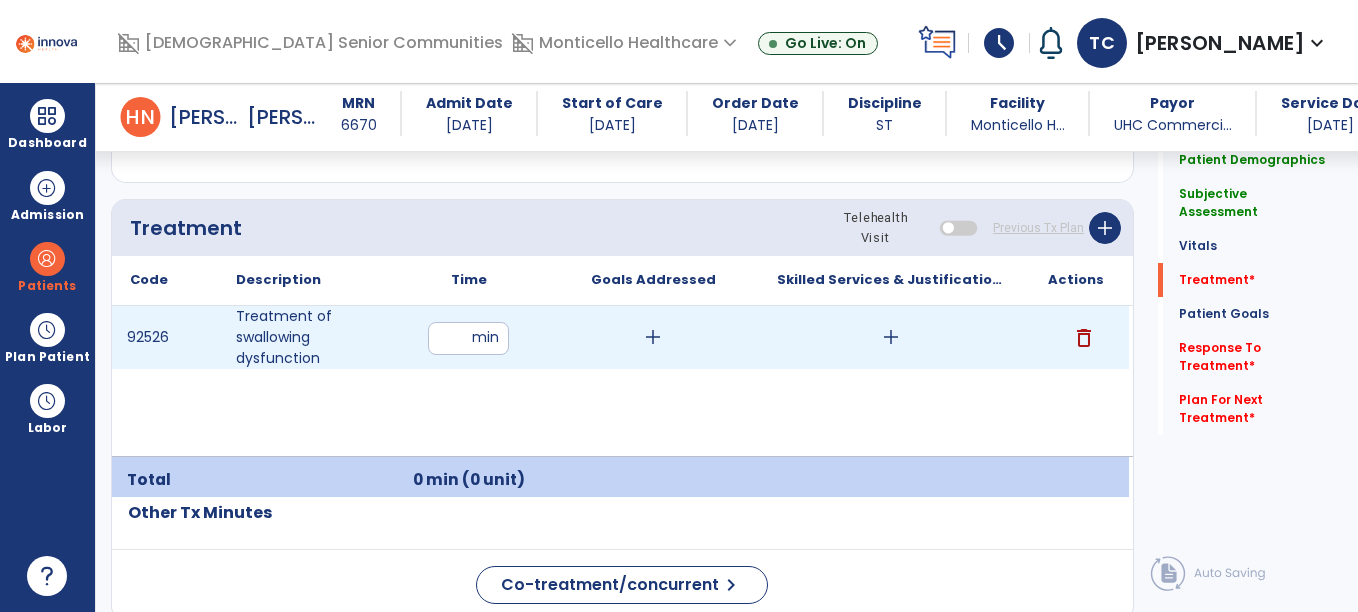 type on "**" 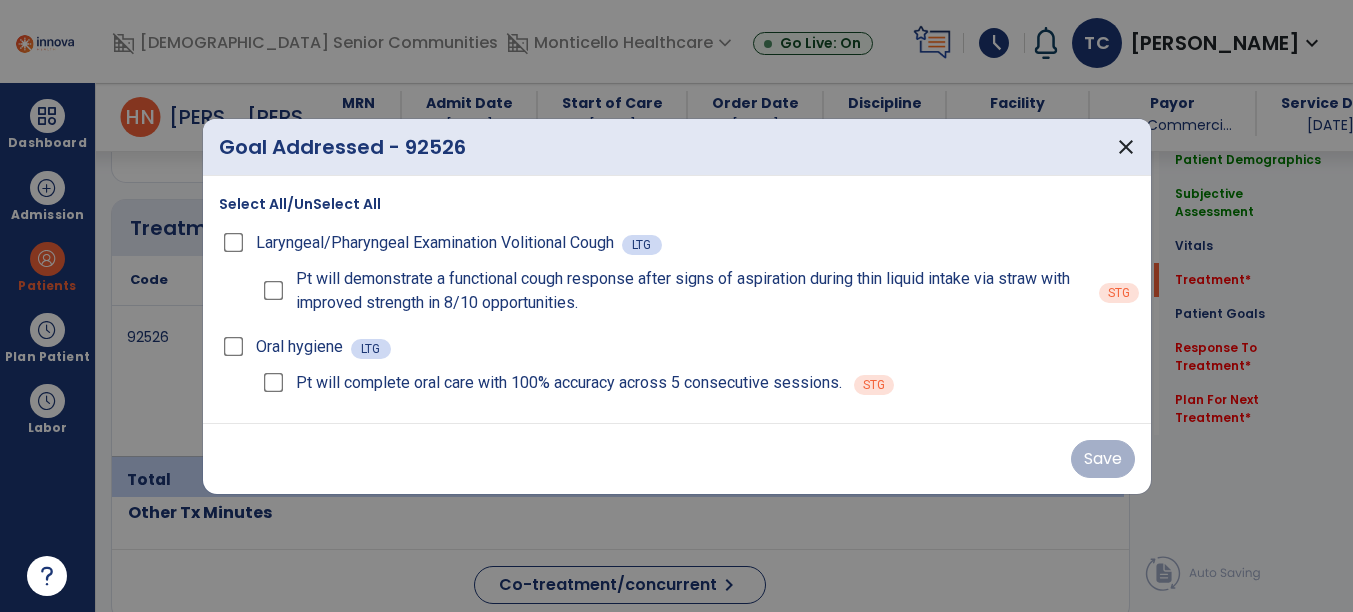 scroll, scrollTop: 1210, scrollLeft: 0, axis: vertical 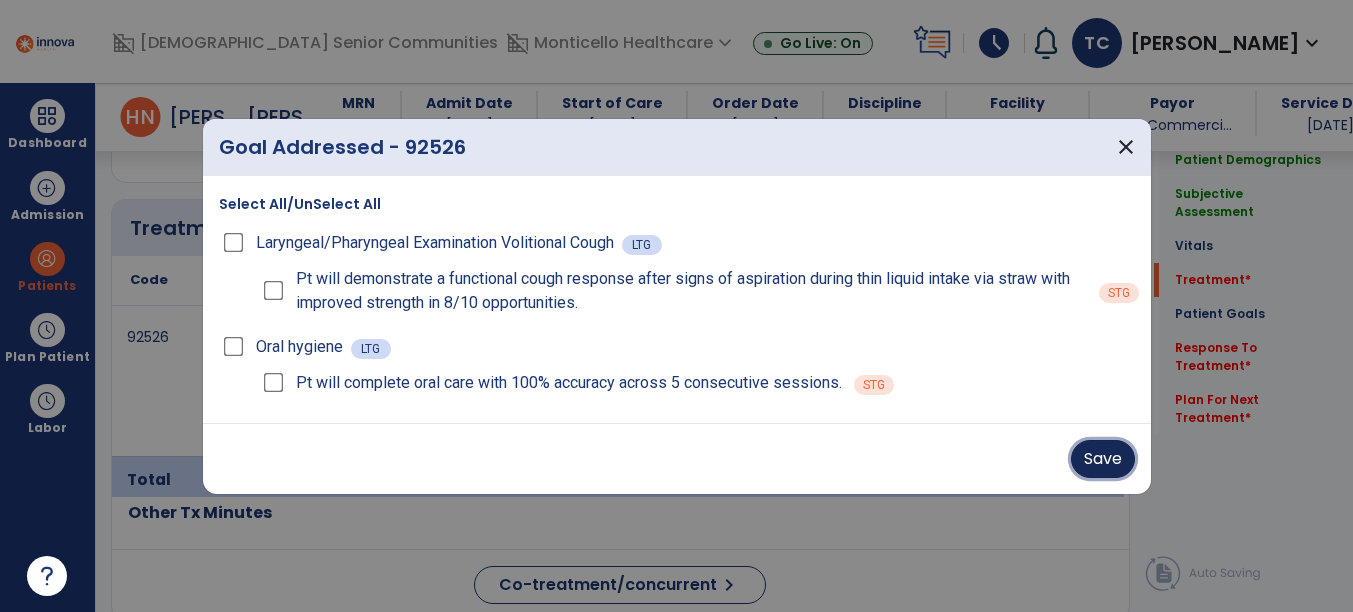click on "Save" at bounding box center [1103, 459] 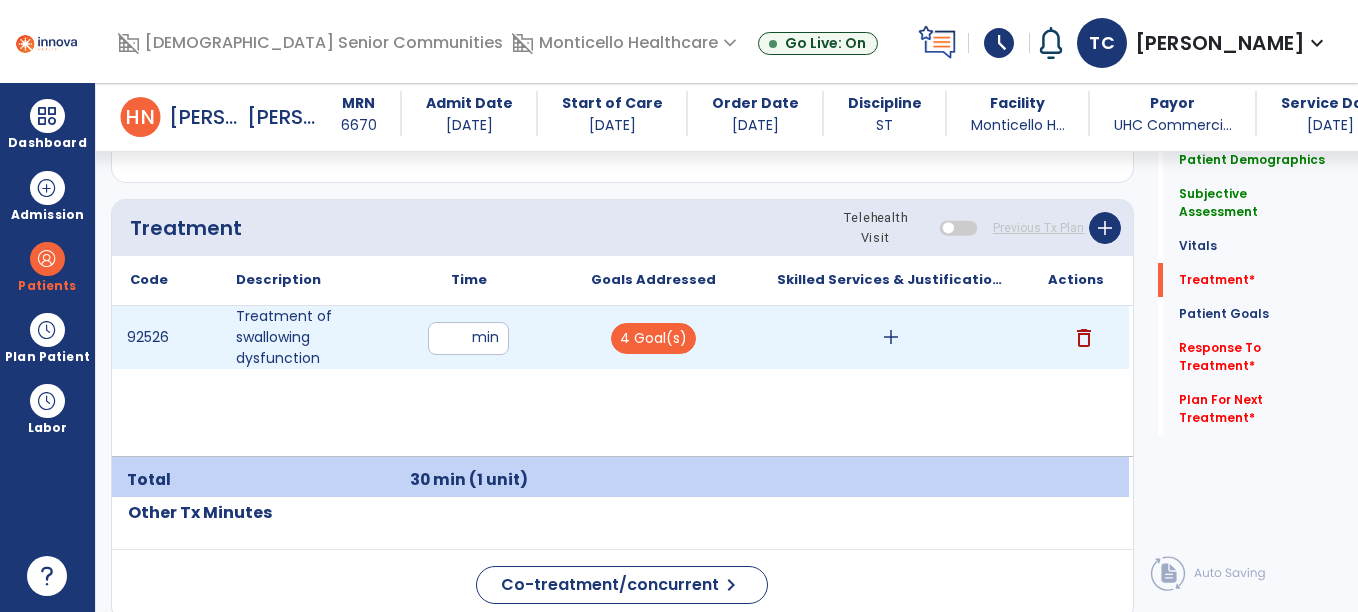 click on "add" at bounding box center (891, 337) 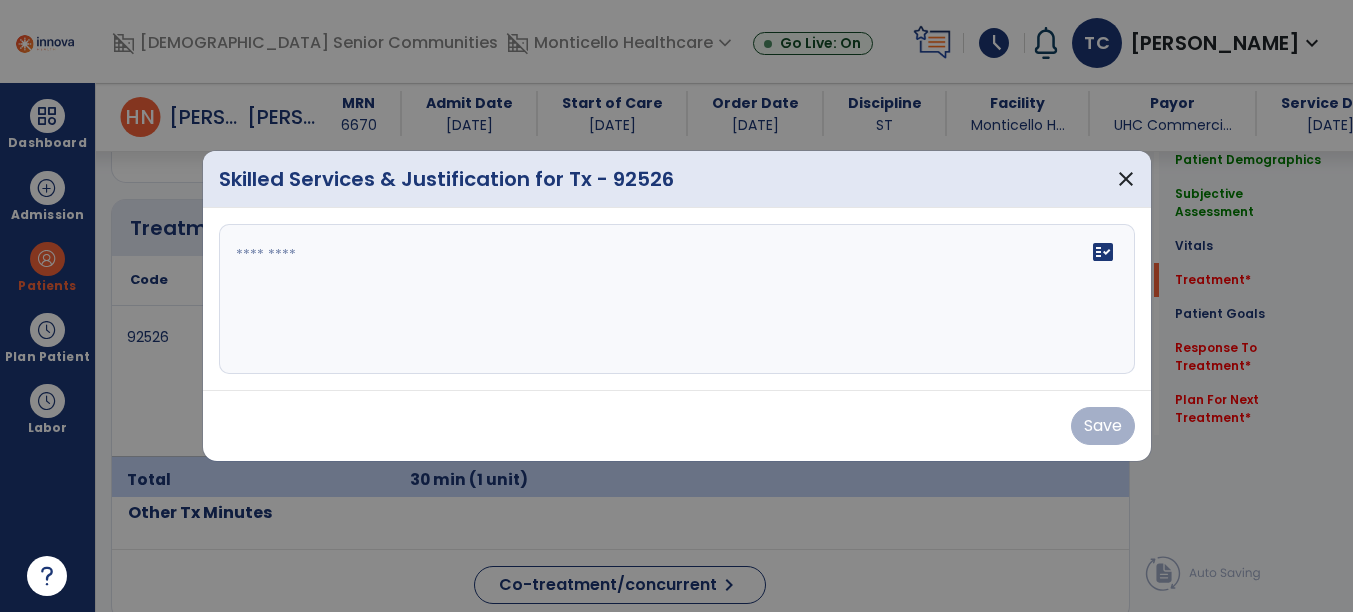 scroll, scrollTop: 1210, scrollLeft: 0, axis: vertical 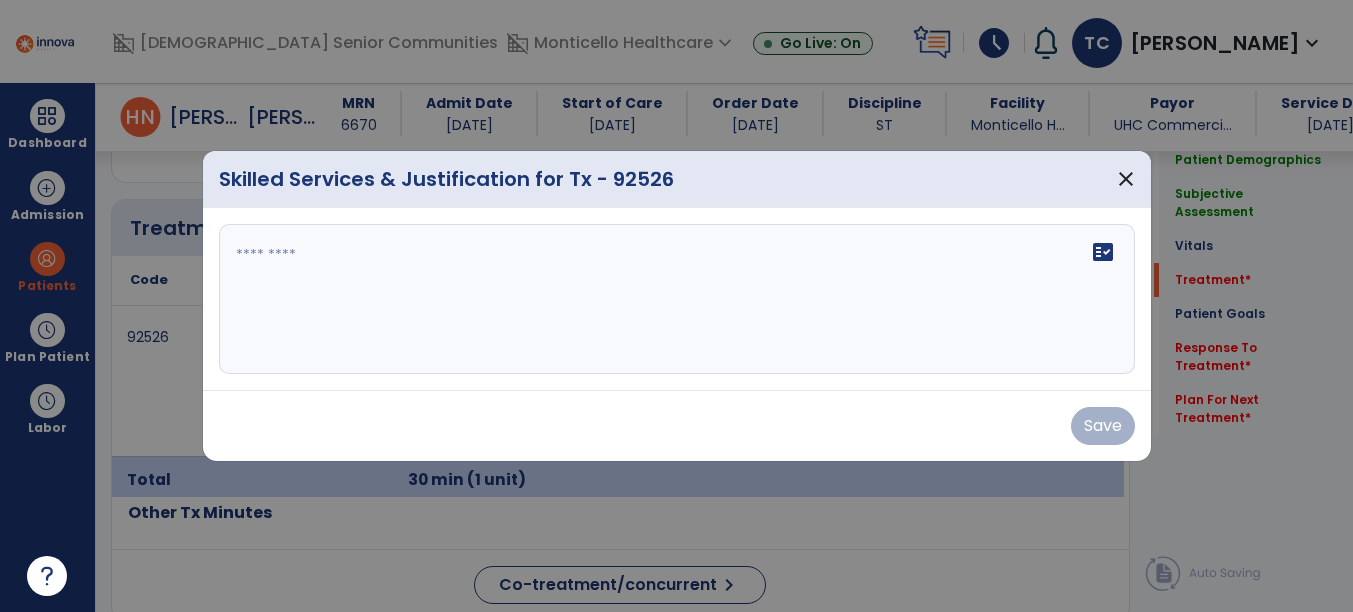 click on "fact_check" at bounding box center (677, 299) 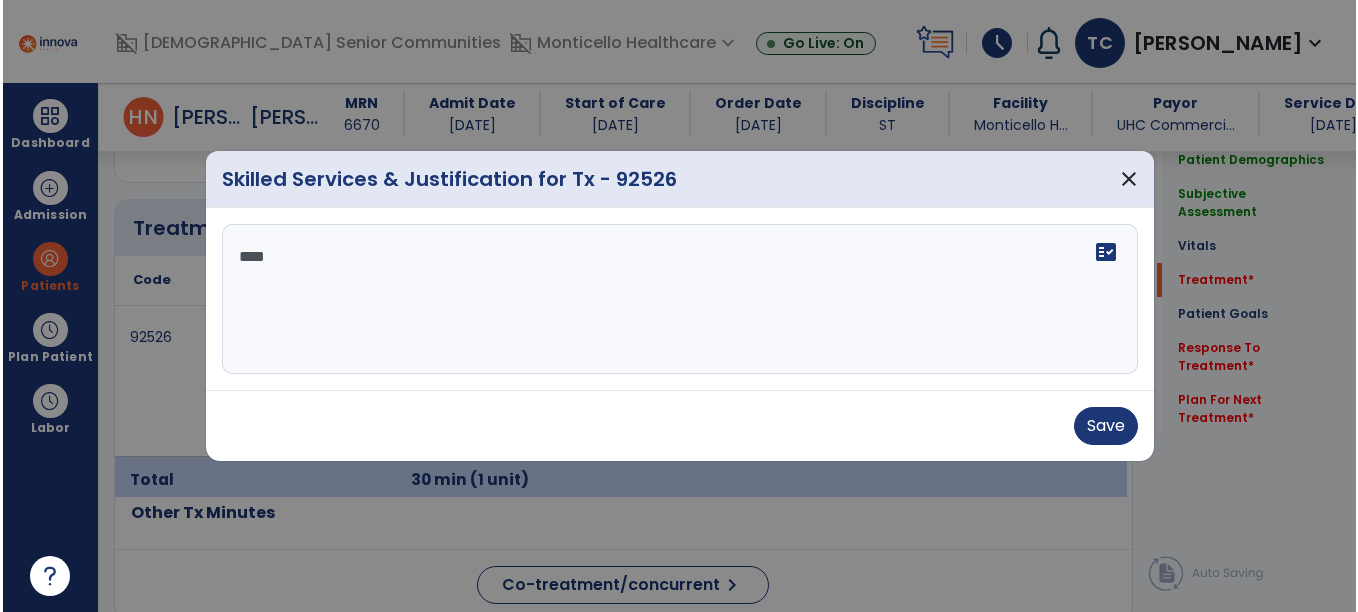 scroll, scrollTop: 0, scrollLeft: 0, axis: both 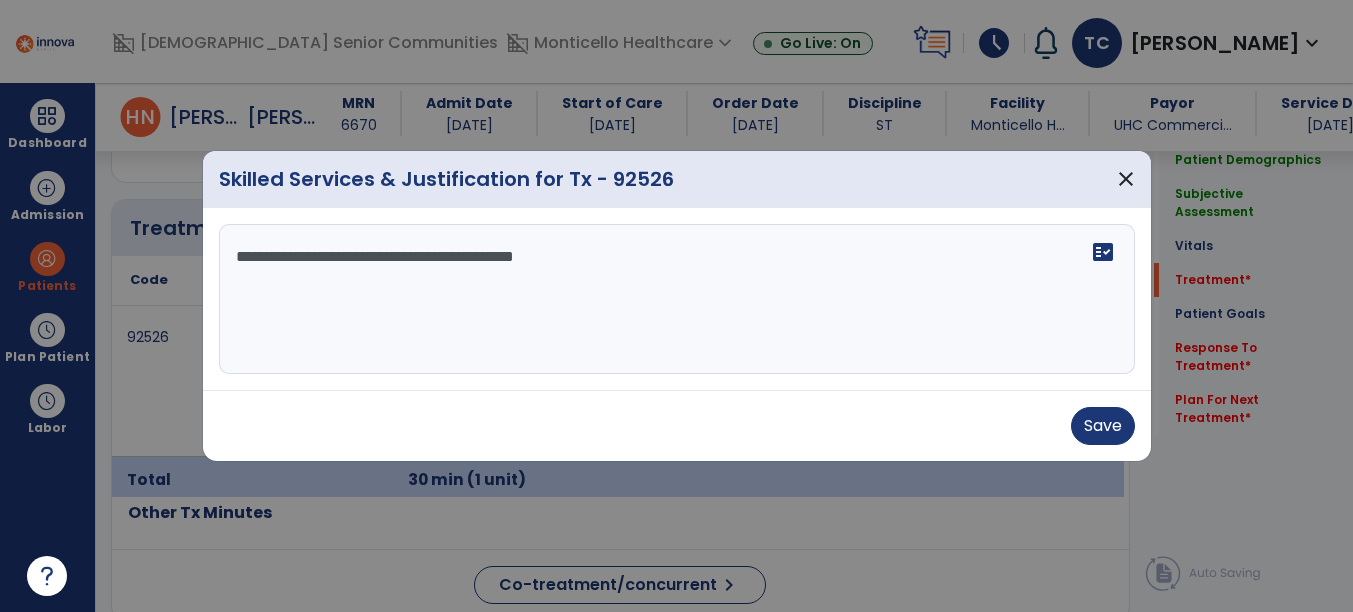 paste on "**********" 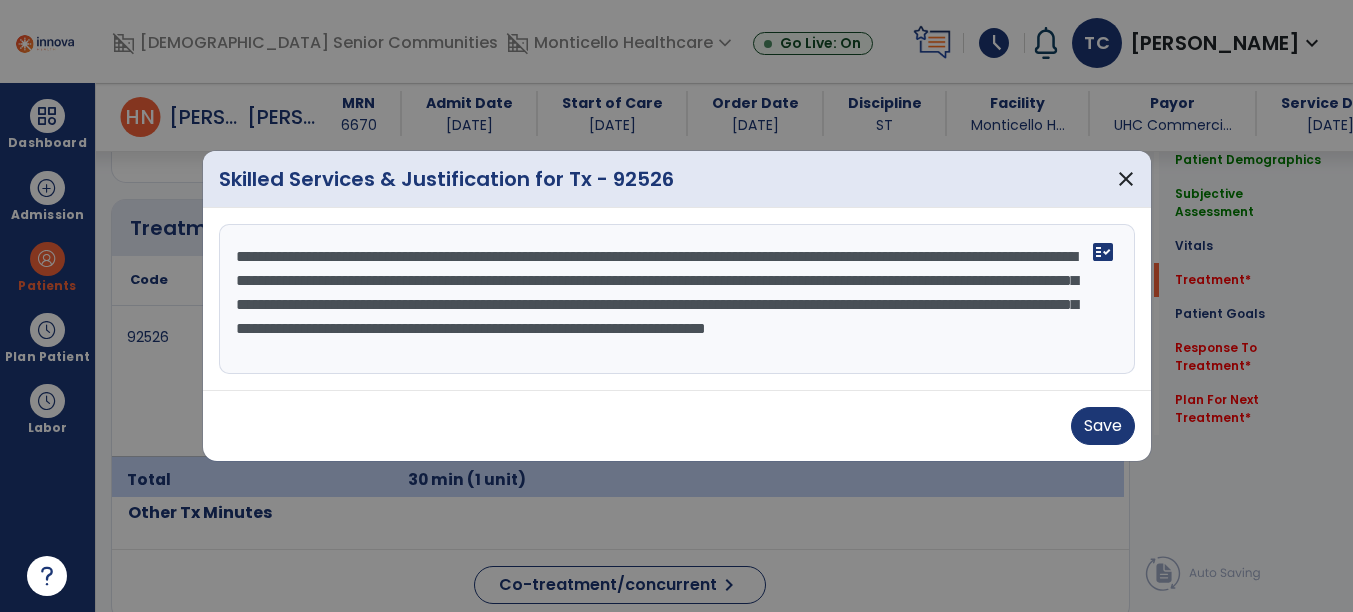 click on "**********" at bounding box center [677, 299] 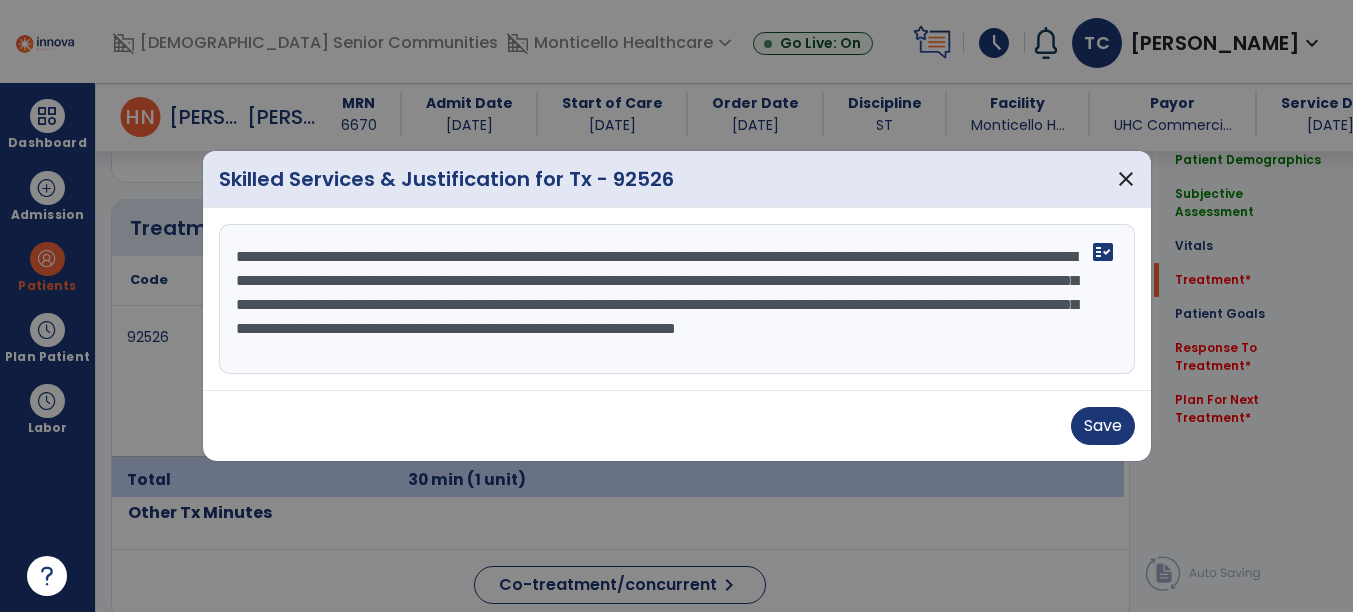 drag, startPoint x: 981, startPoint y: 327, endPoint x: 853, endPoint y: 330, distance: 128.03516 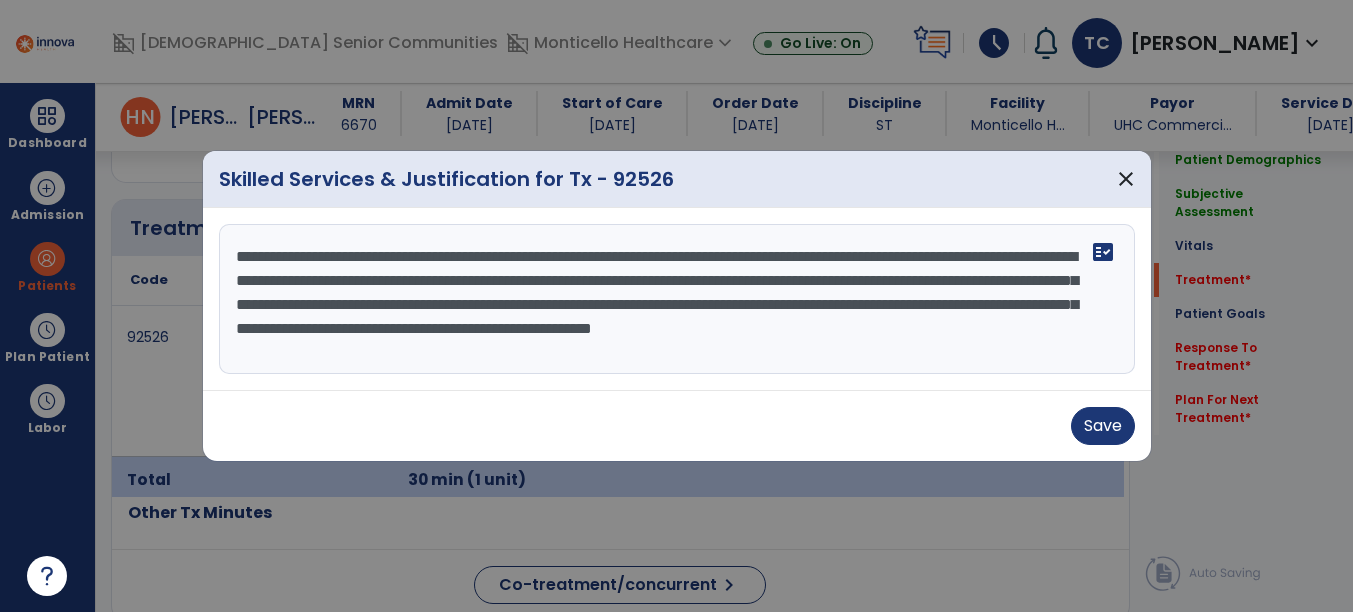 click on "**********" at bounding box center [677, 299] 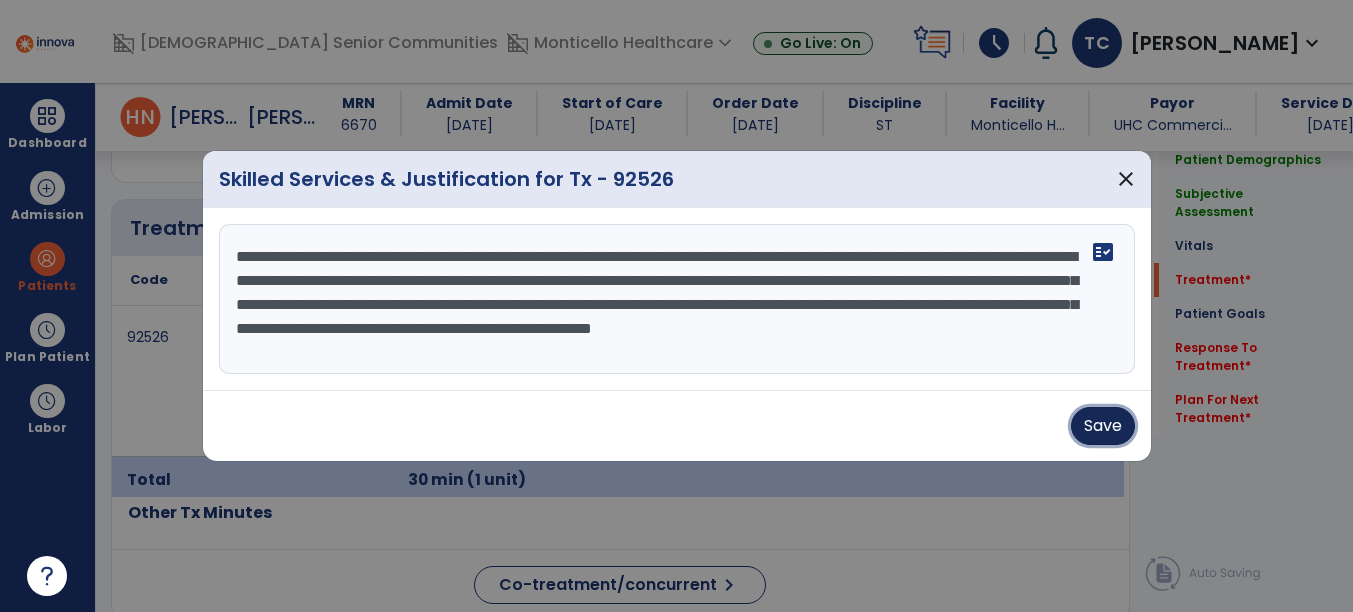 click on "Save" at bounding box center (1103, 426) 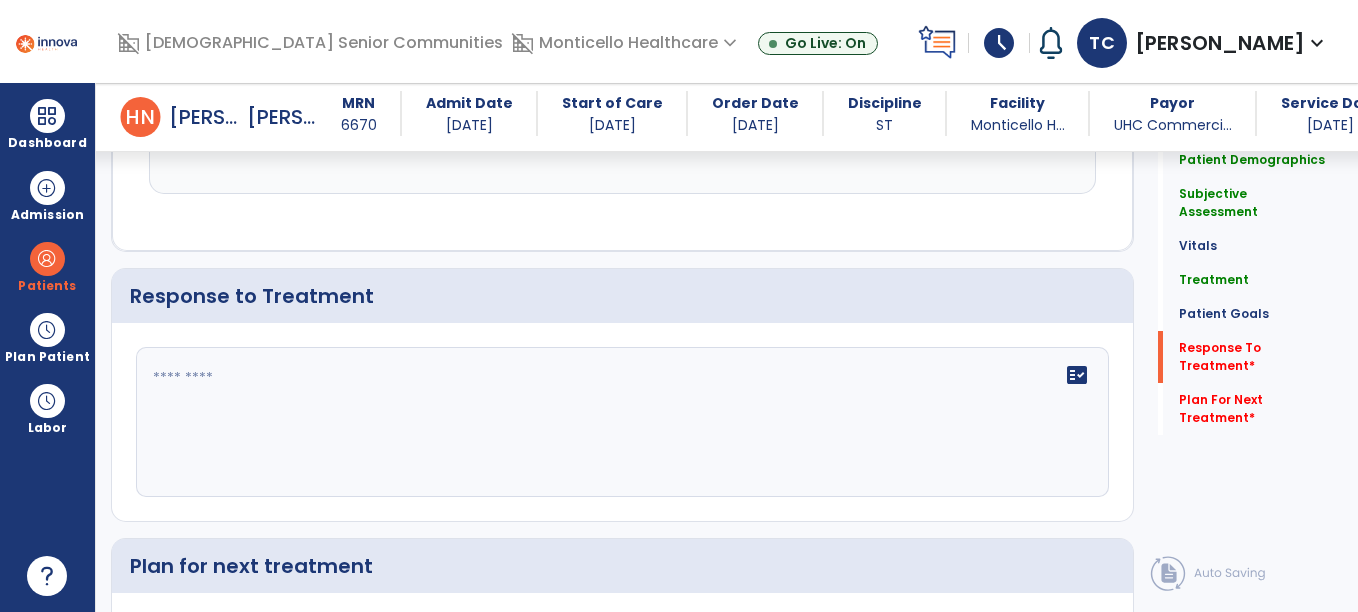 scroll, scrollTop: 2869, scrollLeft: 0, axis: vertical 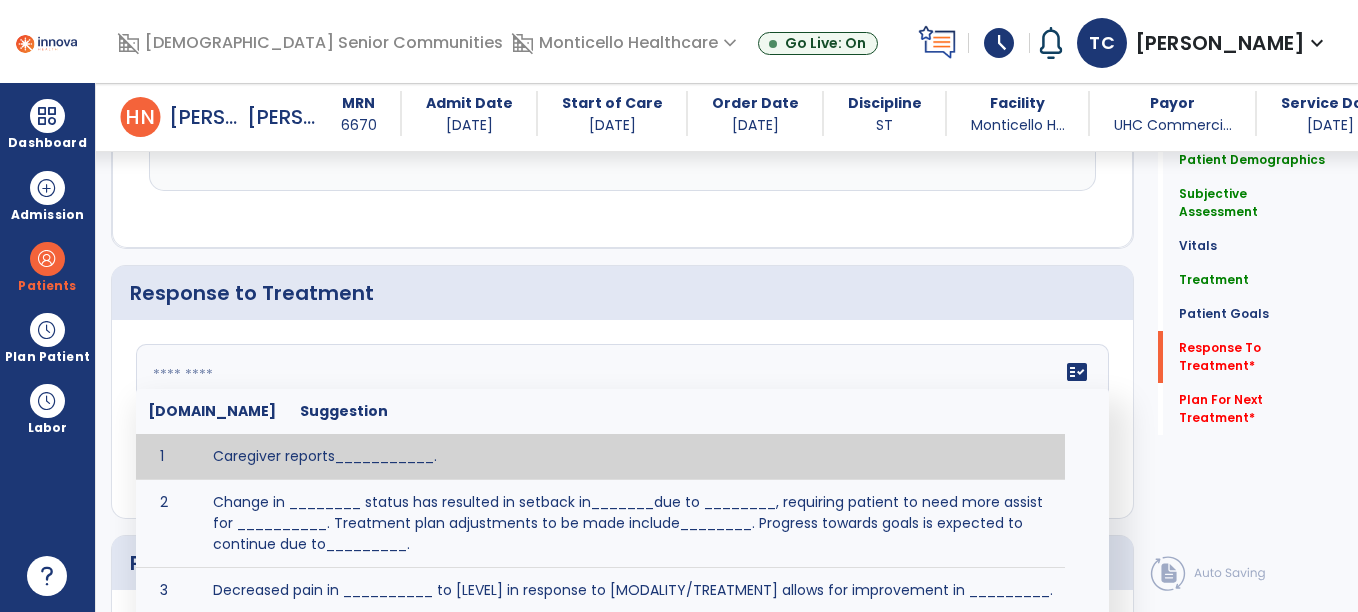 click on "fact_check  [DOMAIN_NAME] Suggestion 1 Caregiver reports___________. 2 Change in ________ status has resulted in setback in_______due to ________, requiring patient to need more assist for __________.   Treatment plan adjustments to be made include________.  Progress towards goals is expected to continue due to_________. 3 Decreased pain in __________ to [LEVEL] in response to [MODALITY/TREATMENT] allows for improvement in _________. 4 Functional gains in _______ have impacted the patient's ability to perform_________ with a reduction in assist levels to_________. 5 Functional progress this week has been significant due to__________. 6 Gains in ________ have improved the patient's ability to perform ______with decreased levels of assist to___________. 7 Improvement in ________allows patient to tolerate higher levels of challenges in_________. 8 Pain in [AREA] has decreased to [LEVEL] in response to [TREATMENT/MODALITY], allowing fore ease in completing__________. 9 10 11 12 13 14 15 16 17 18 19 20 21" 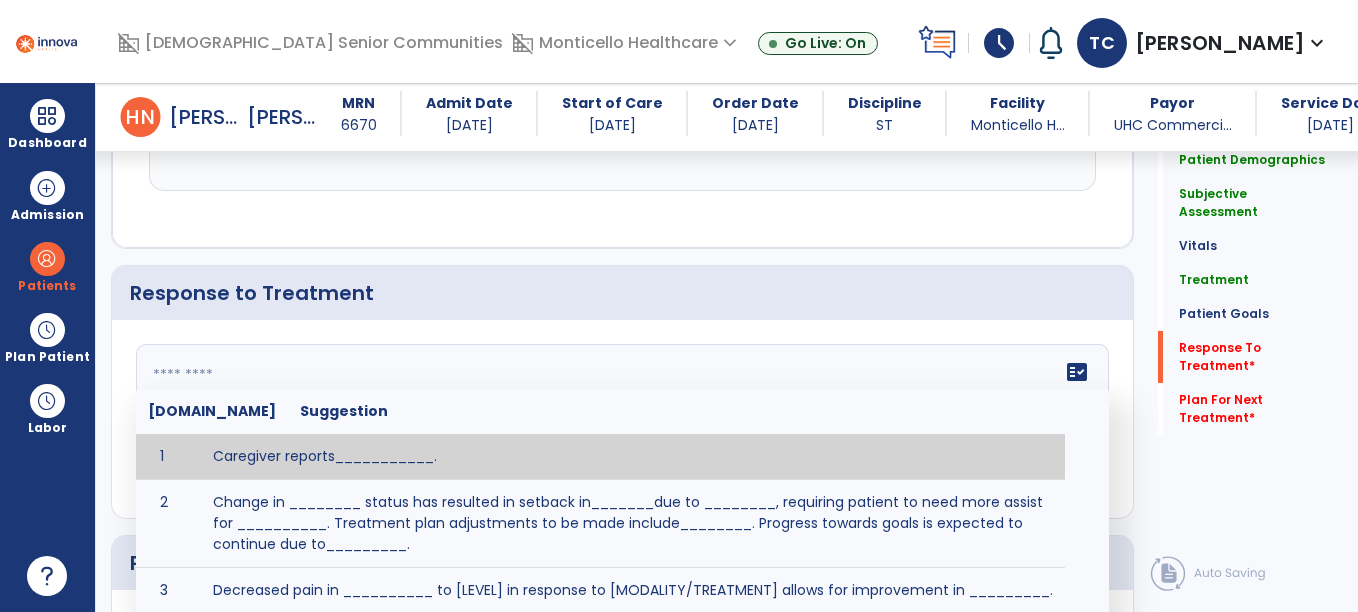 click 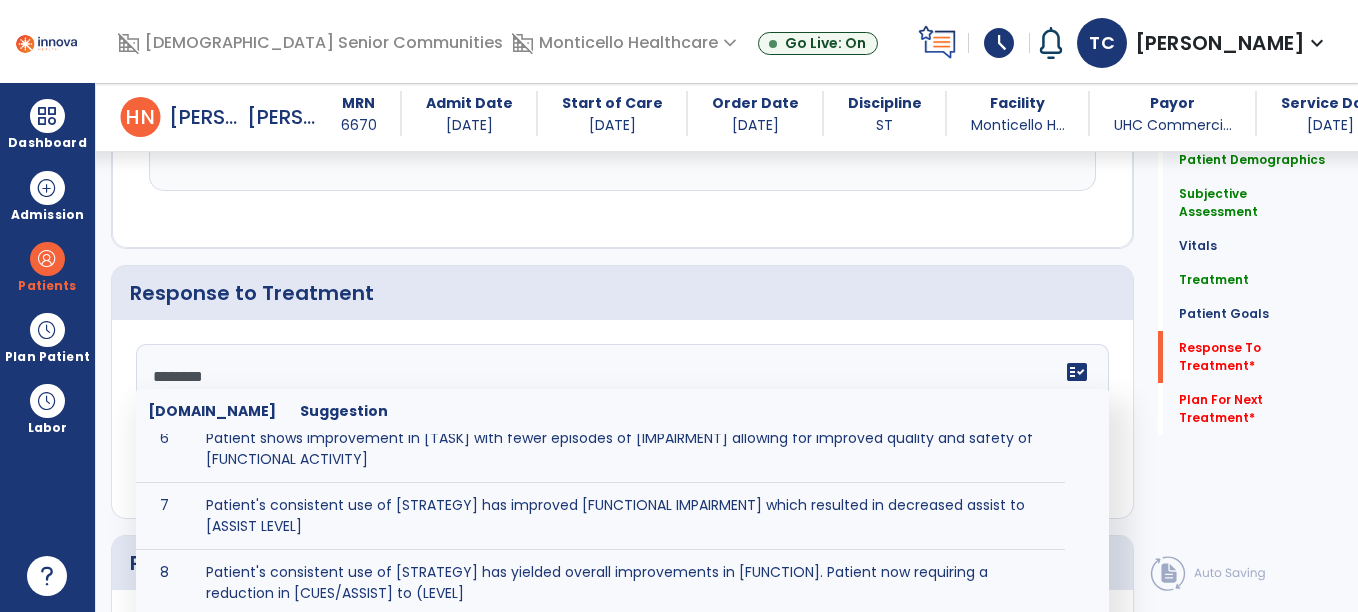 scroll, scrollTop: 43, scrollLeft: 0, axis: vertical 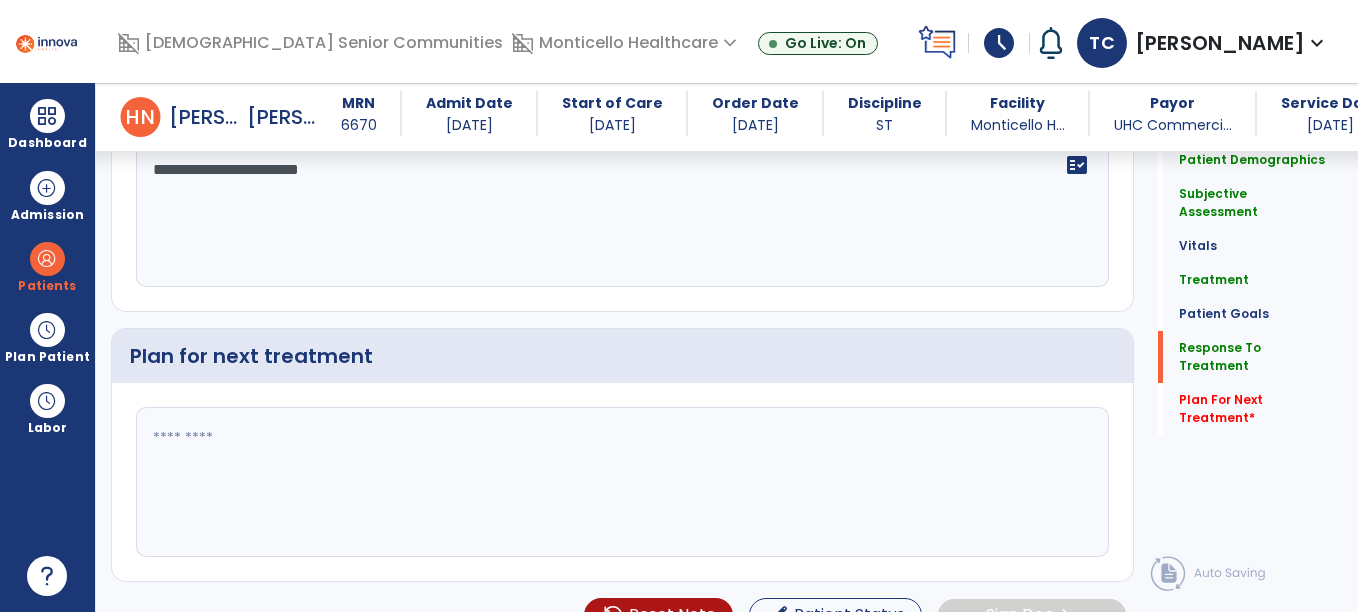 type on "**********" 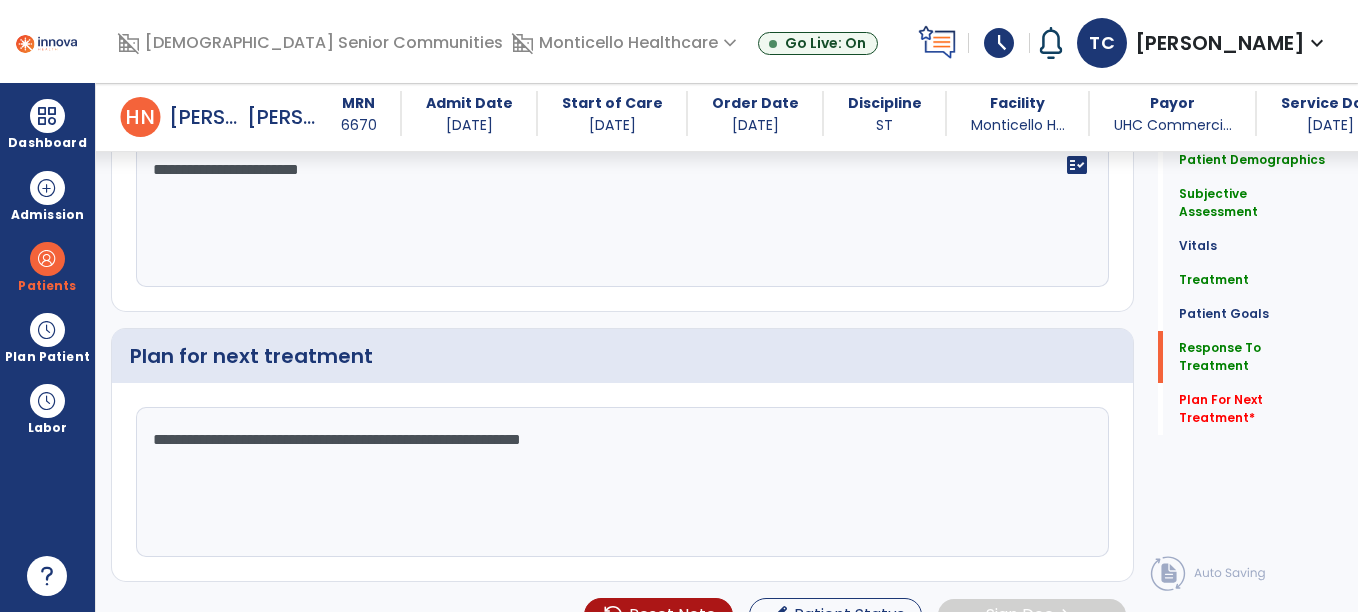 click on "**********" 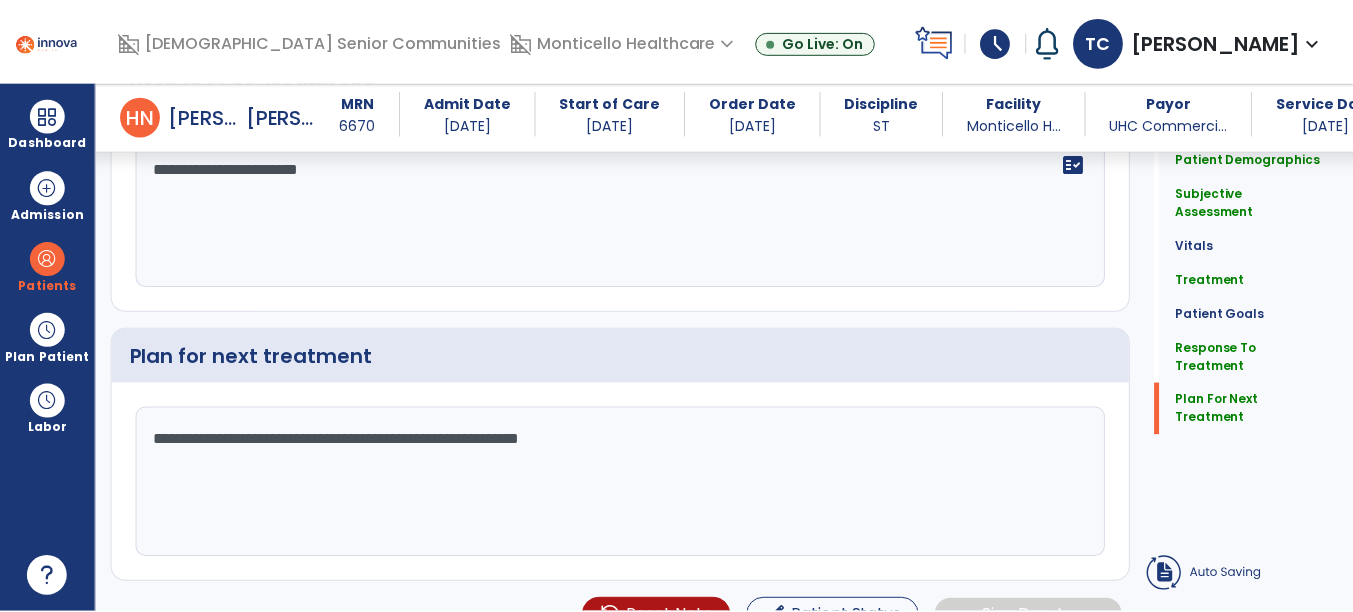 scroll, scrollTop: 3113, scrollLeft: 0, axis: vertical 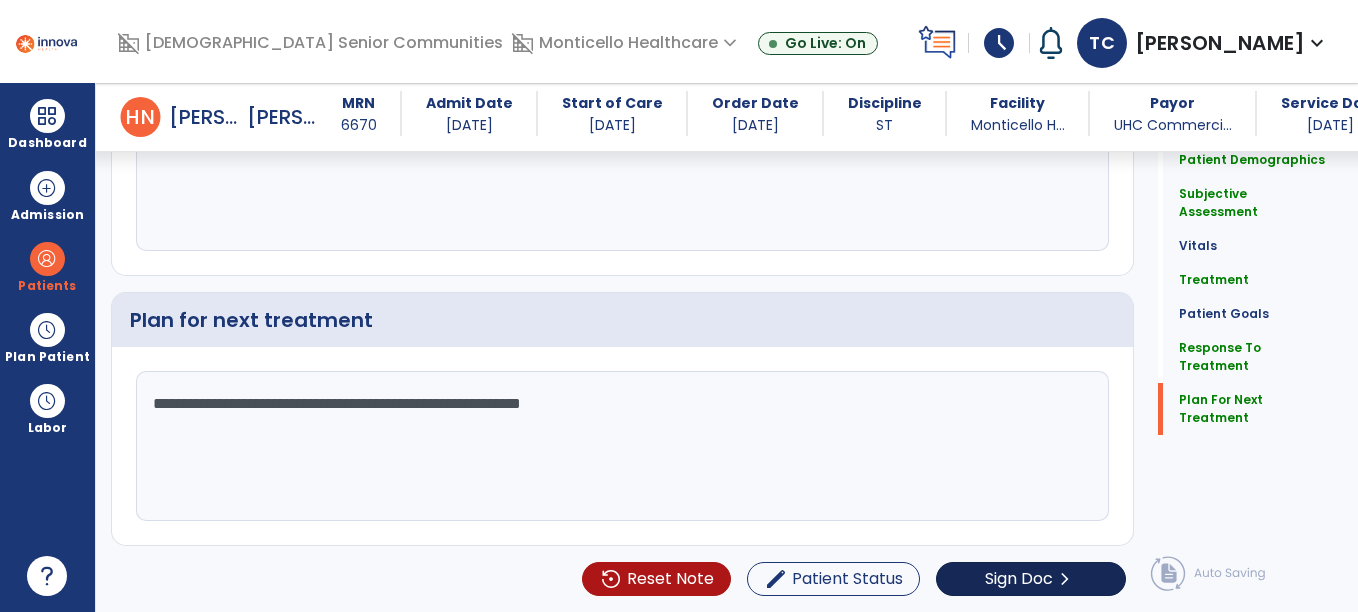 type on "**********" 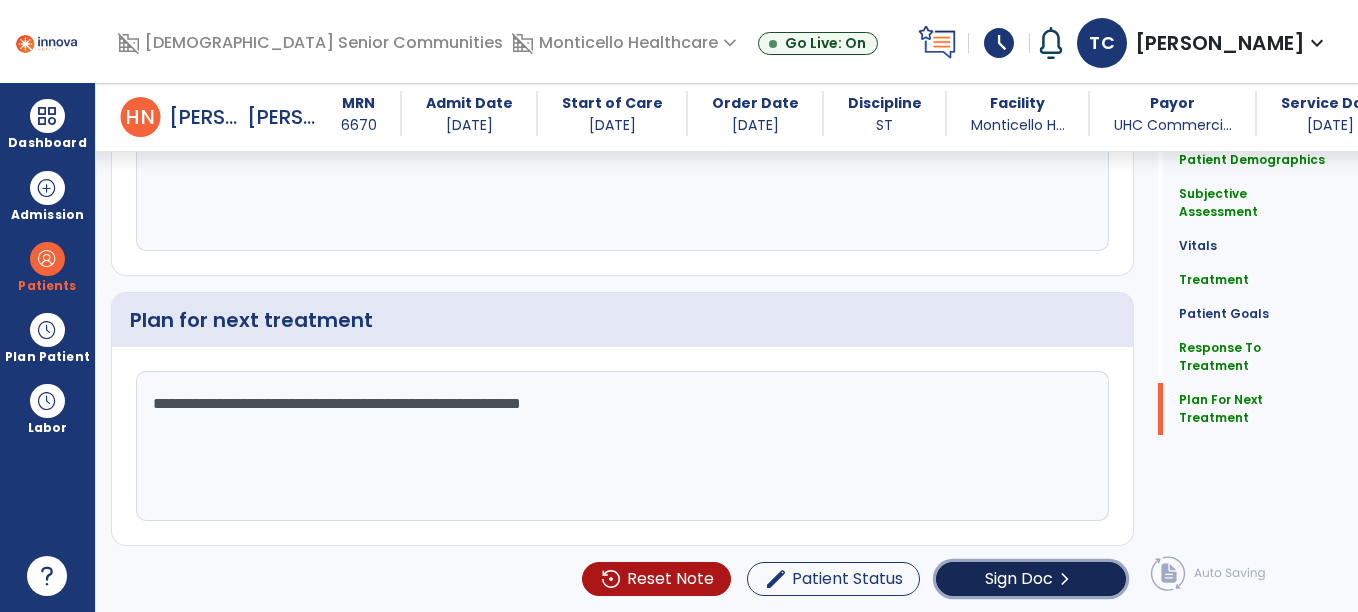 click on "Sign Doc" 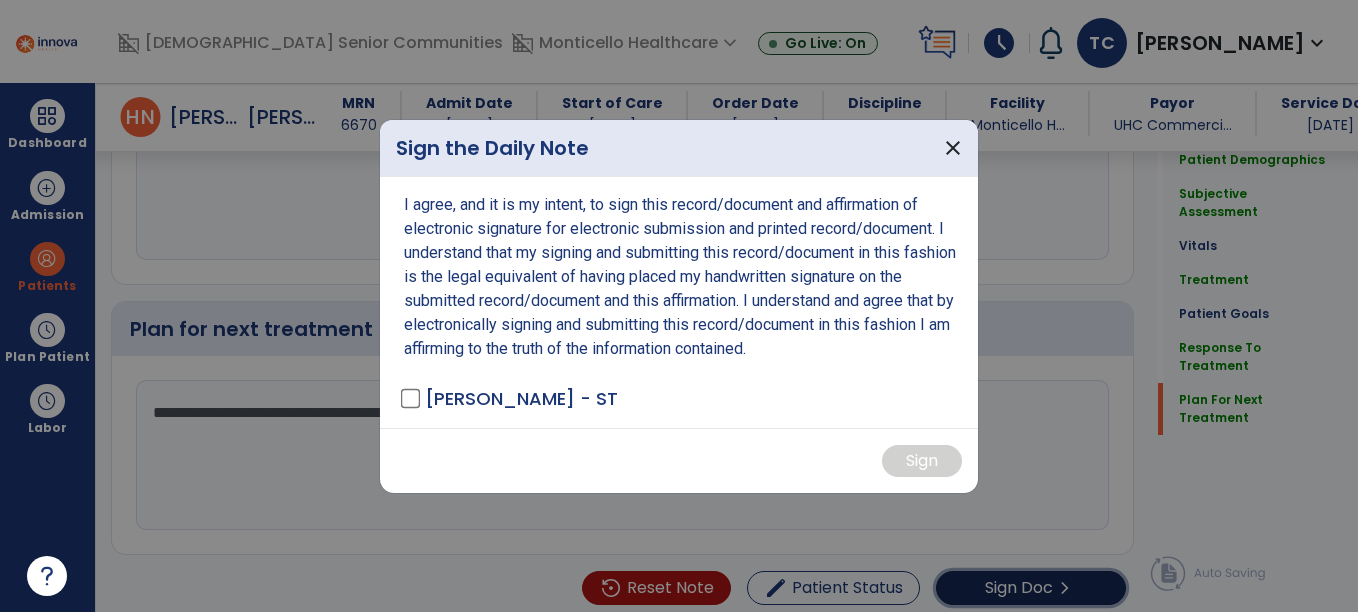scroll, scrollTop: 3113, scrollLeft: 0, axis: vertical 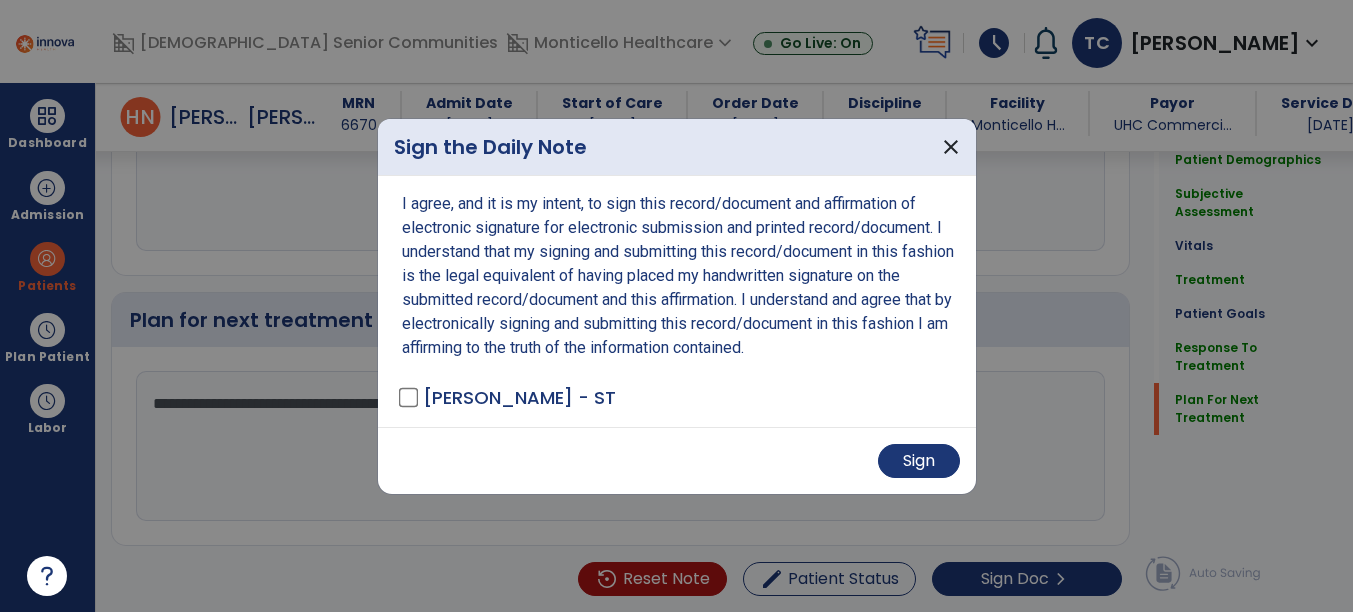 click on "Sign" at bounding box center (677, 460) 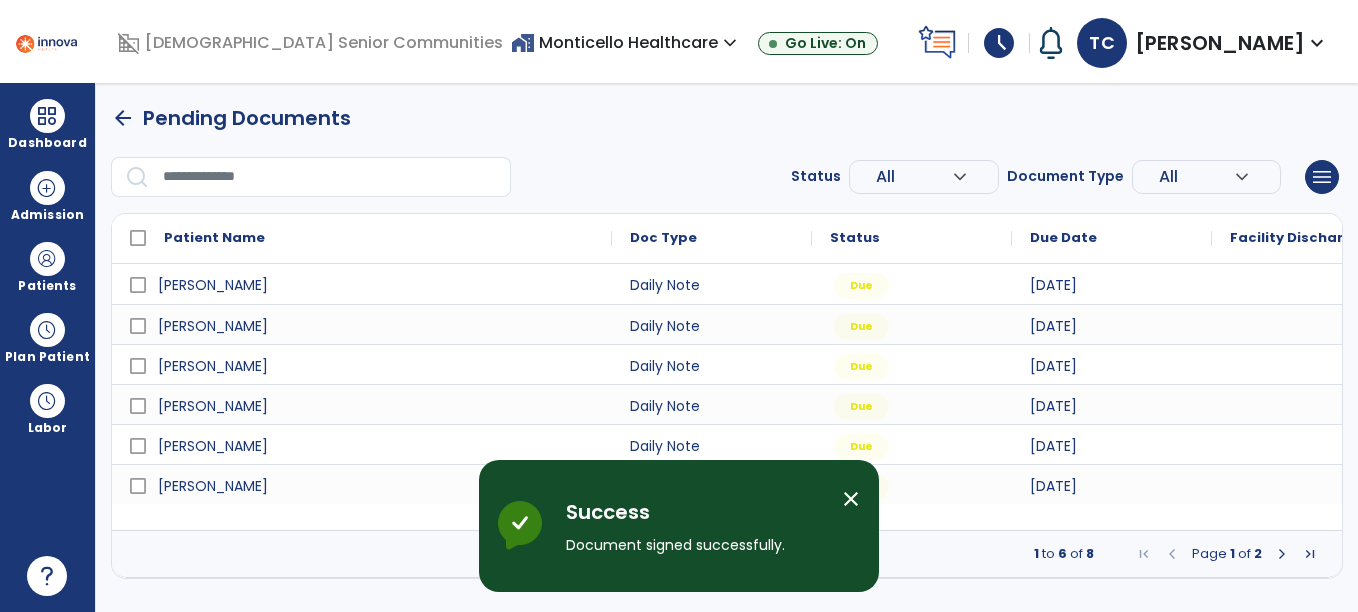 scroll, scrollTop: 0, scrollLeft: 0, axis: both 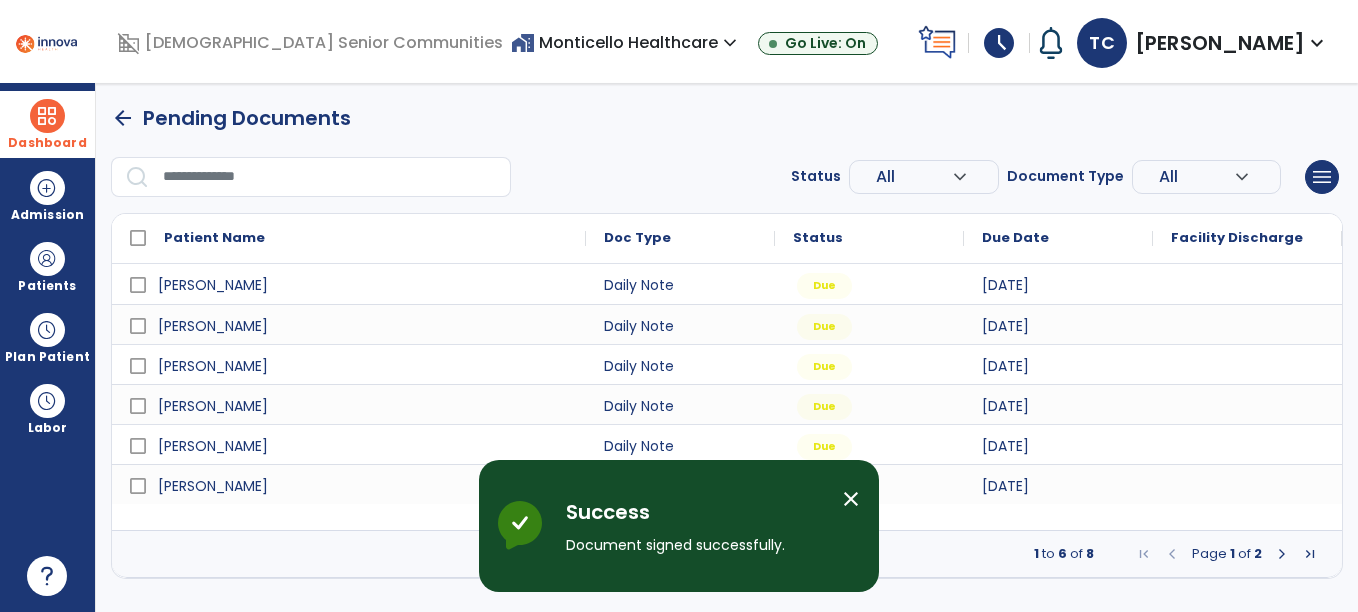 click on "Dashboard" at bounding box center [47, 124] 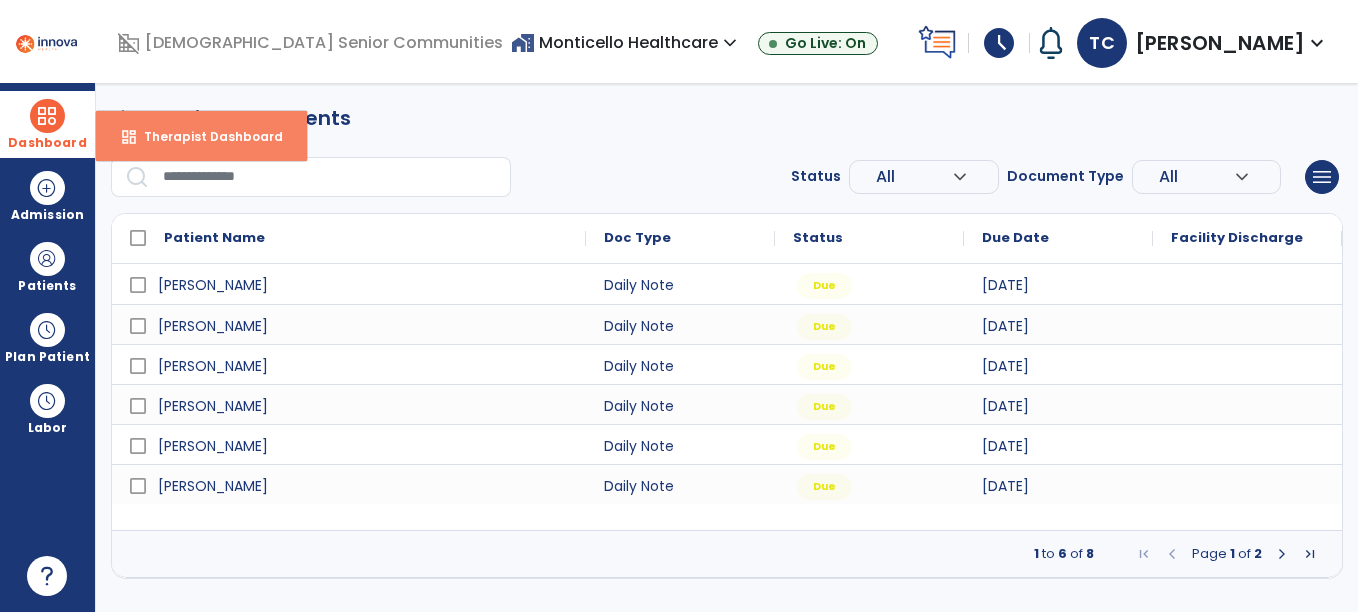 click on "dashboard  Therapist Dashboard" at bounding box center (201, 136) 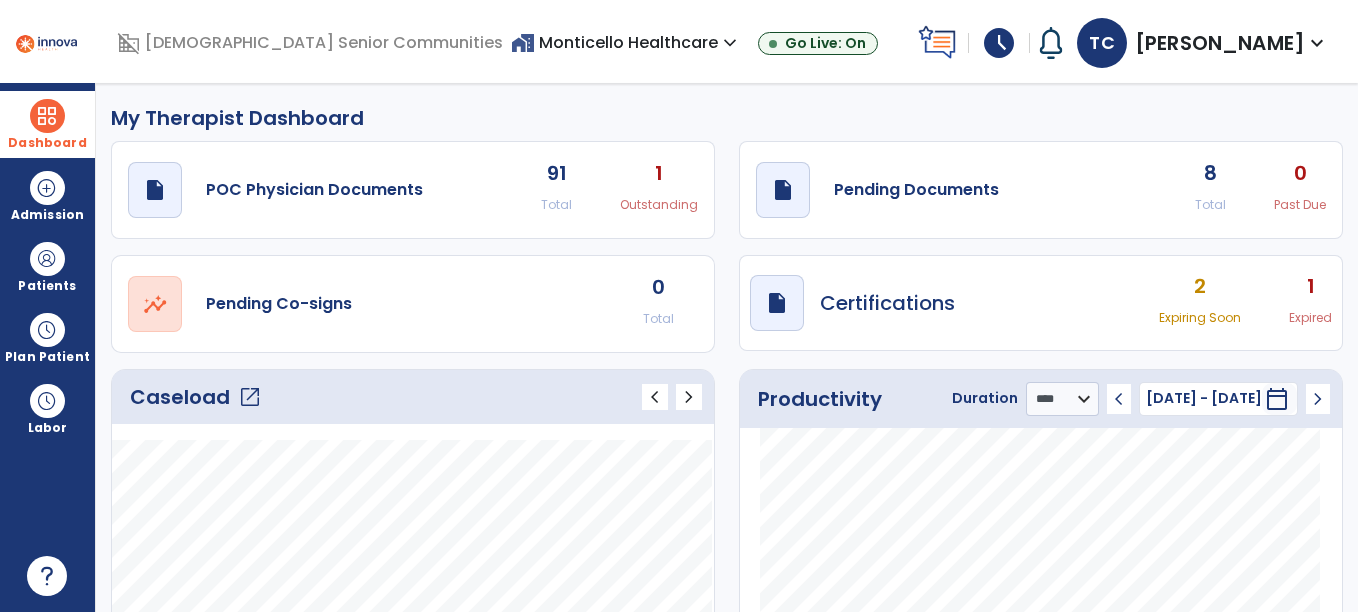 click on "My Therapist Dashboard" 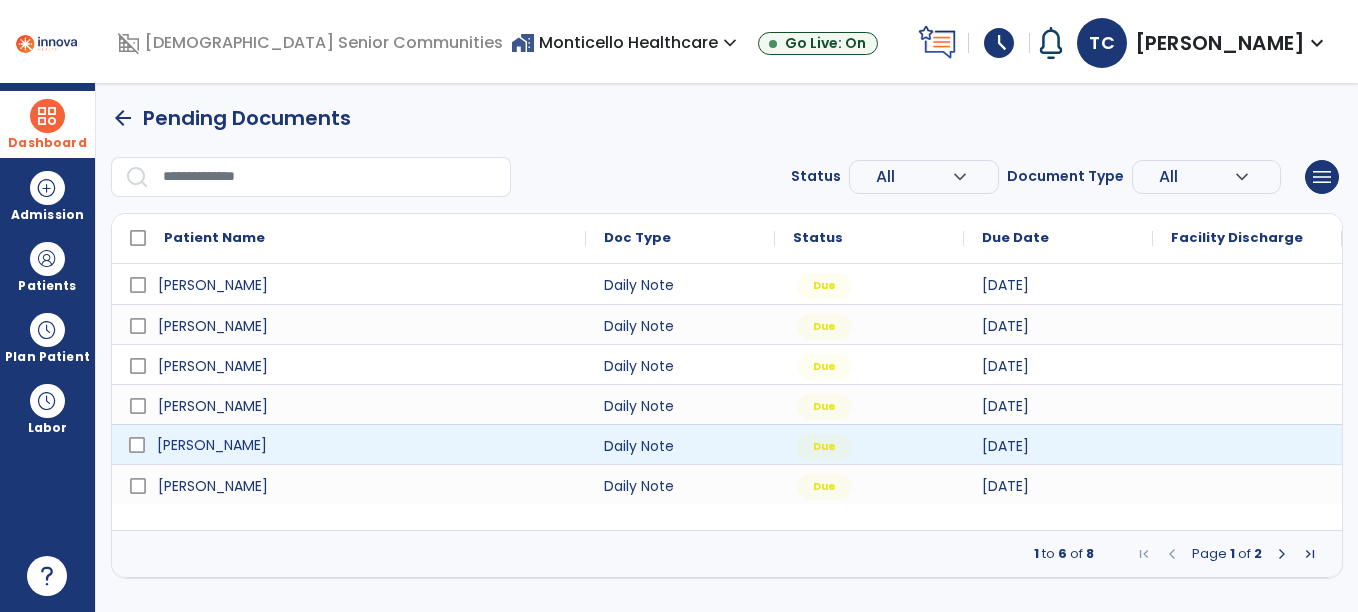 click on "[PERSON_NAME]" at bounding box center (363, 445) 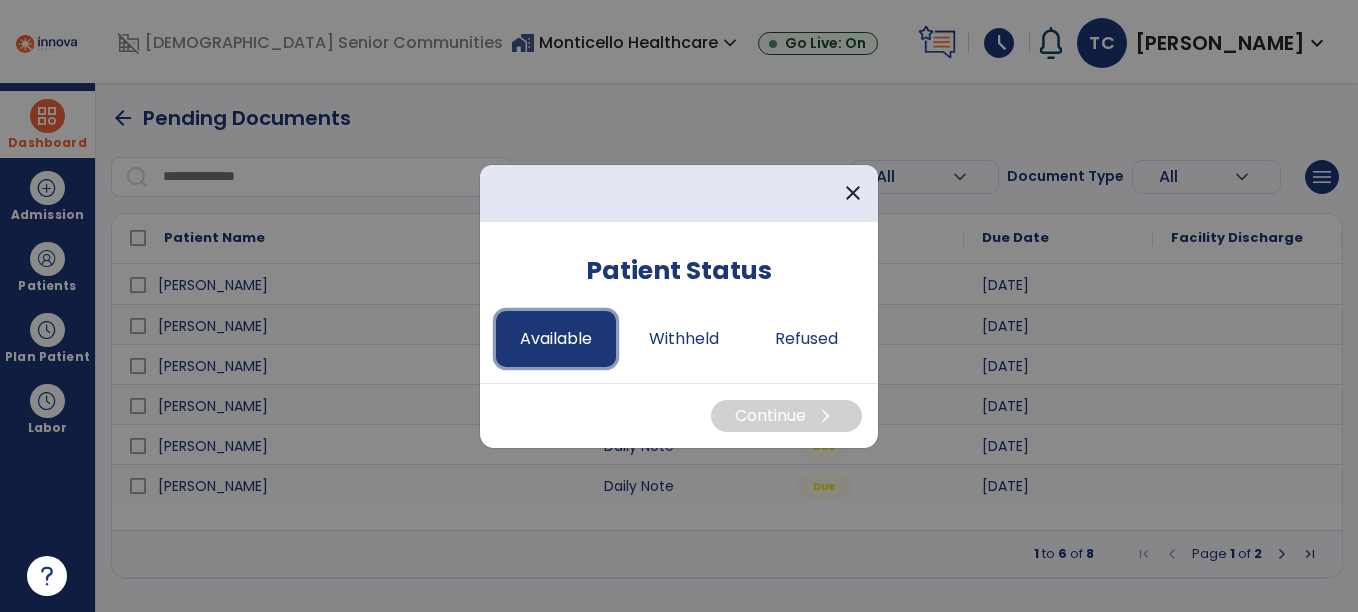 click on "Available" at bounding box center (556, 339) 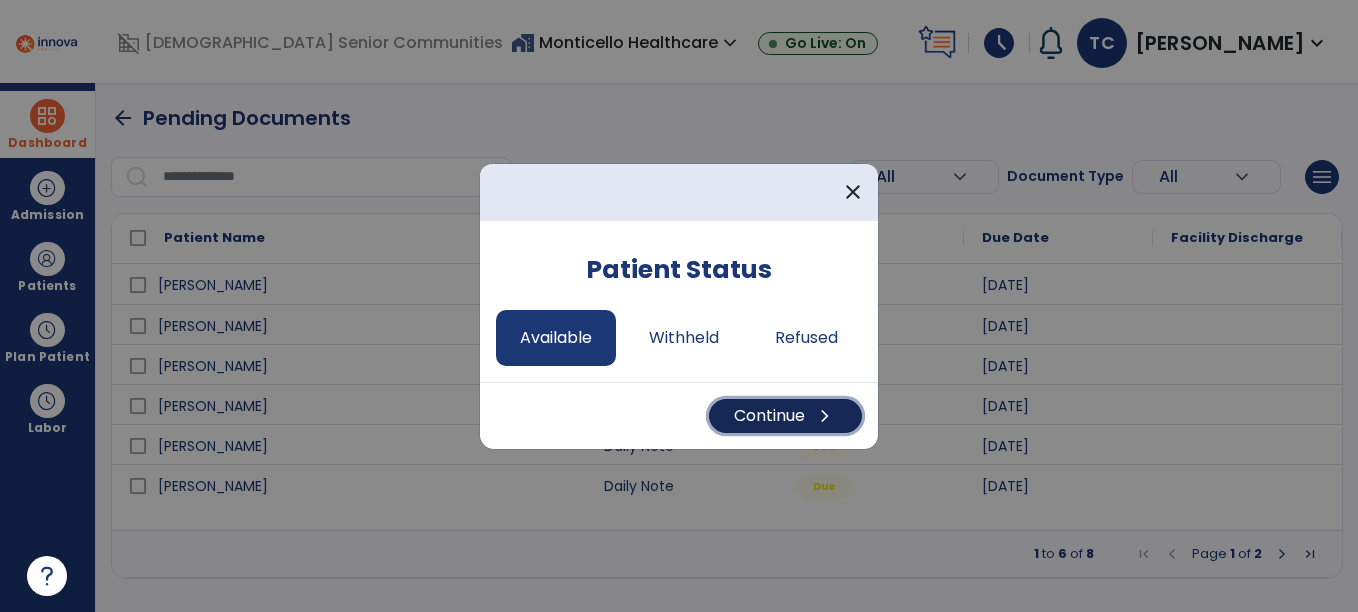 click on "Continue   chevron_right" at bounding box center [785, 416] 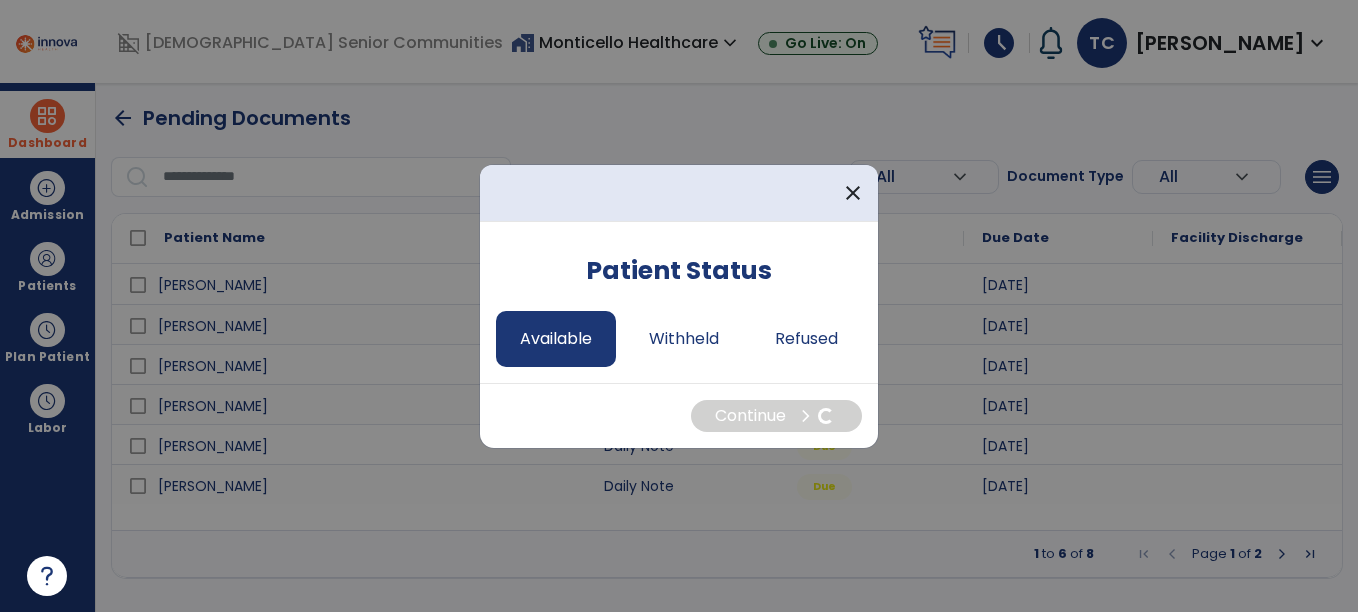 select on "*" 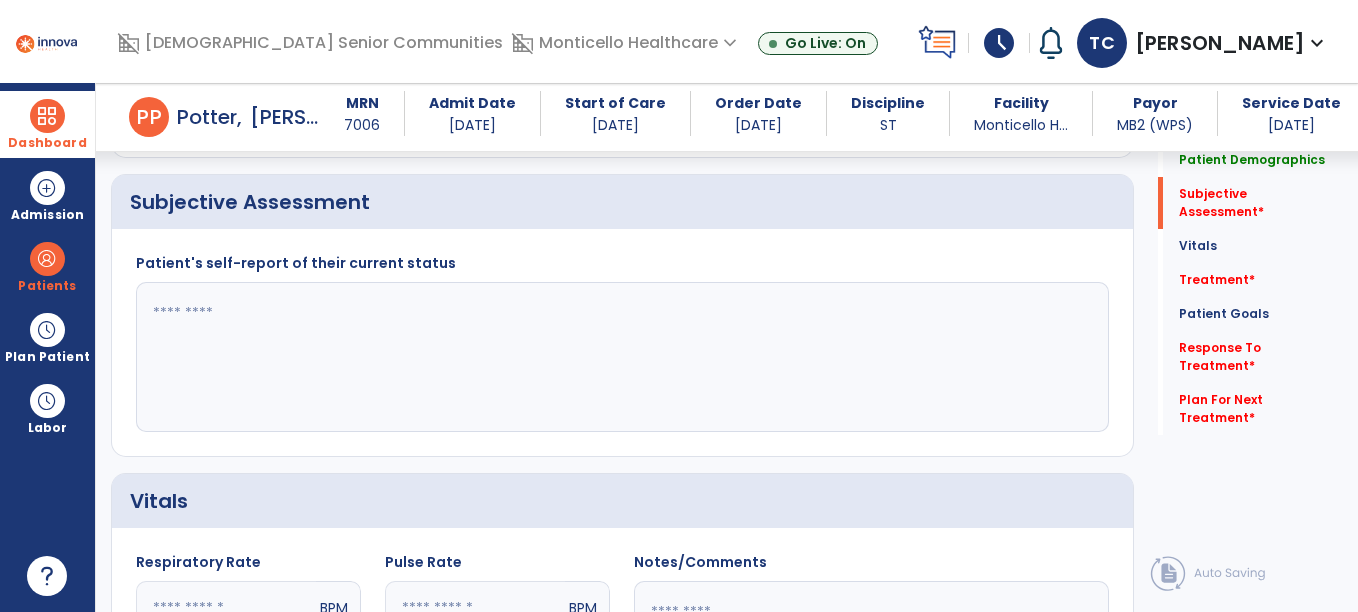scroll, scrollTop: 475, scrollLeft: 0, axis: vertical 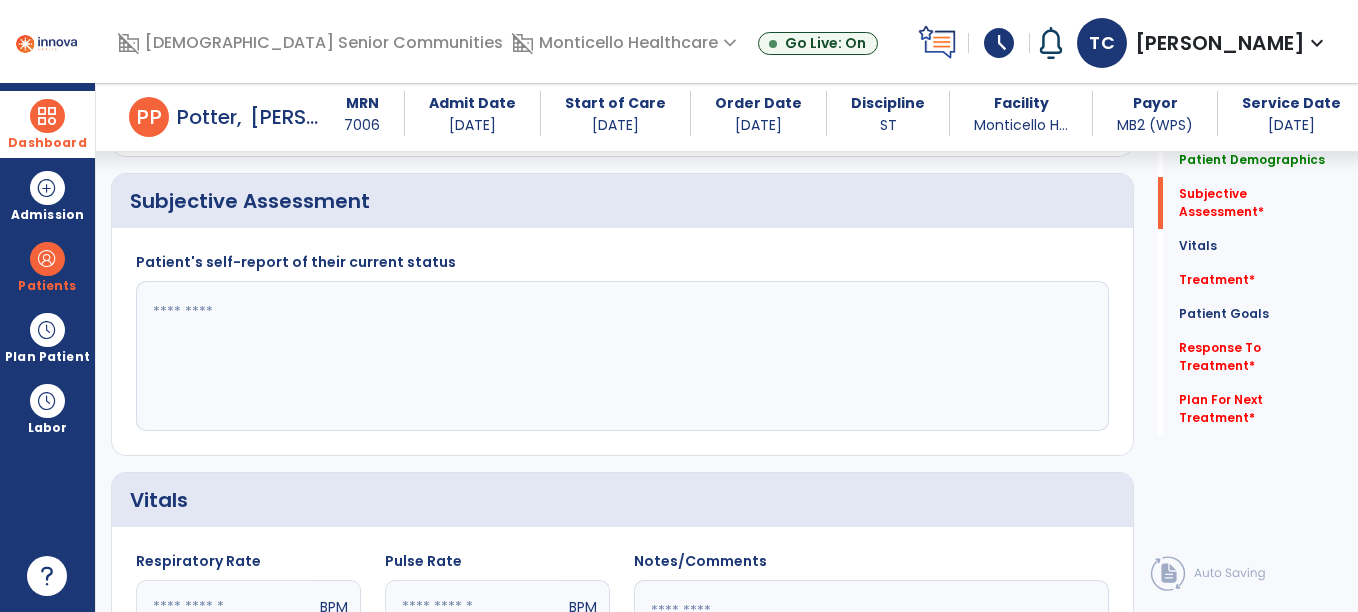 click 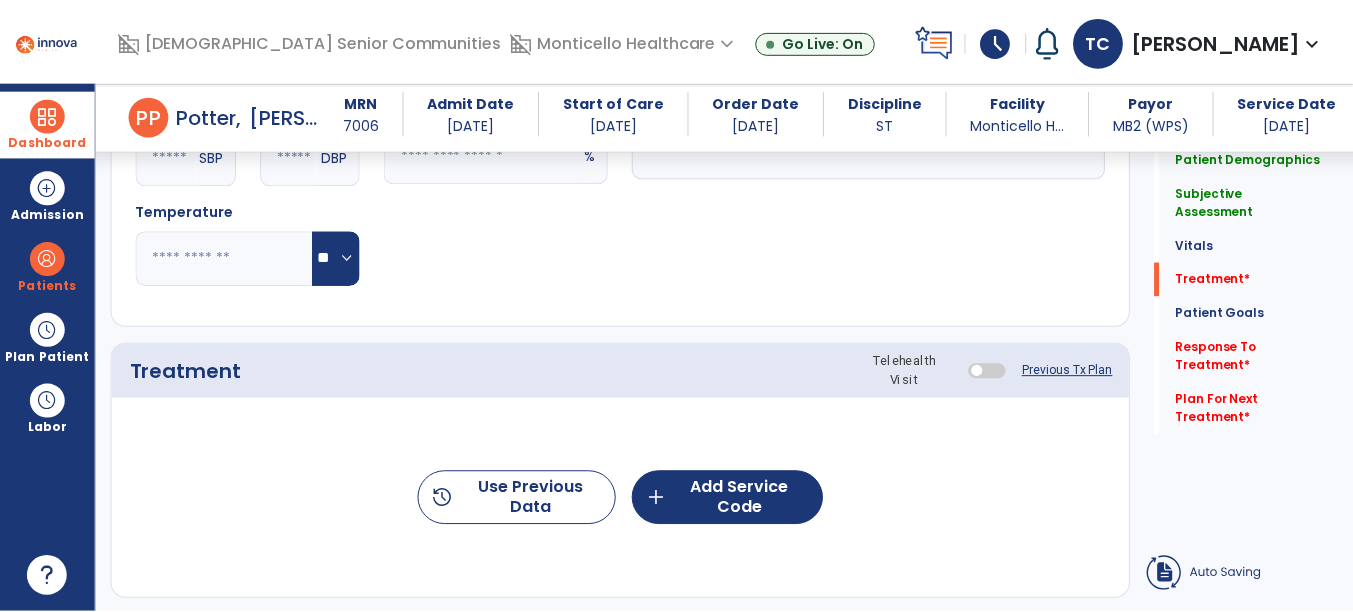 scroll, scrollTop: 1082, scrollLeft: 0, axis: vertical 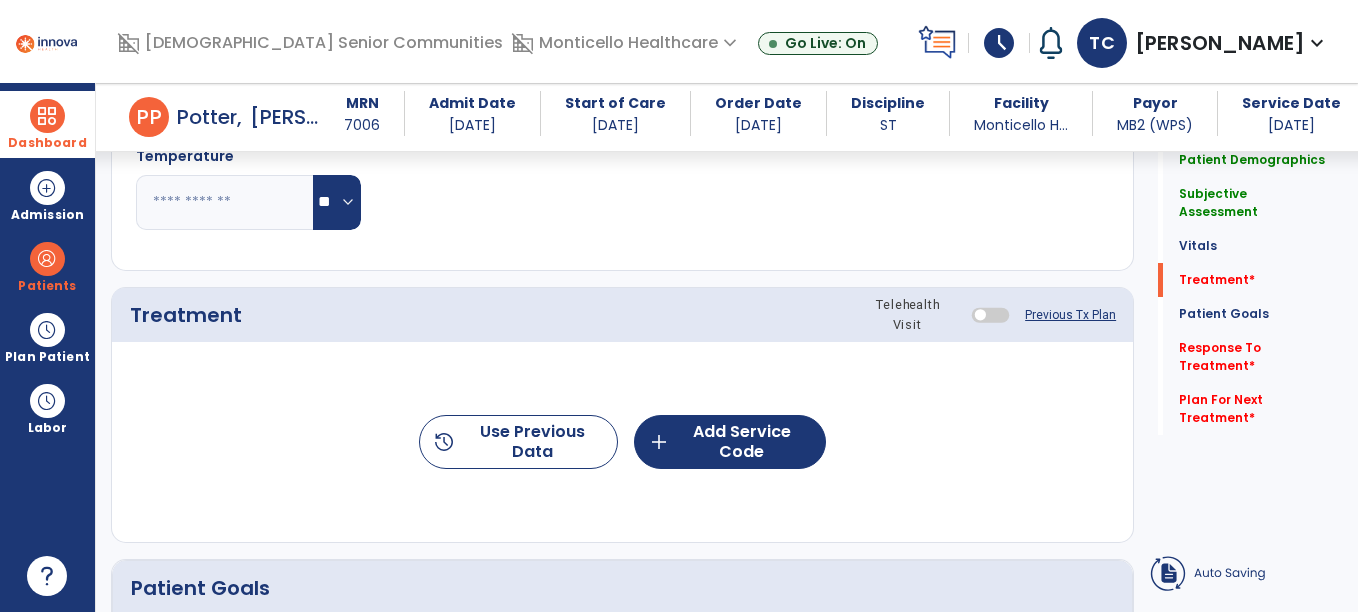 type on "**********" 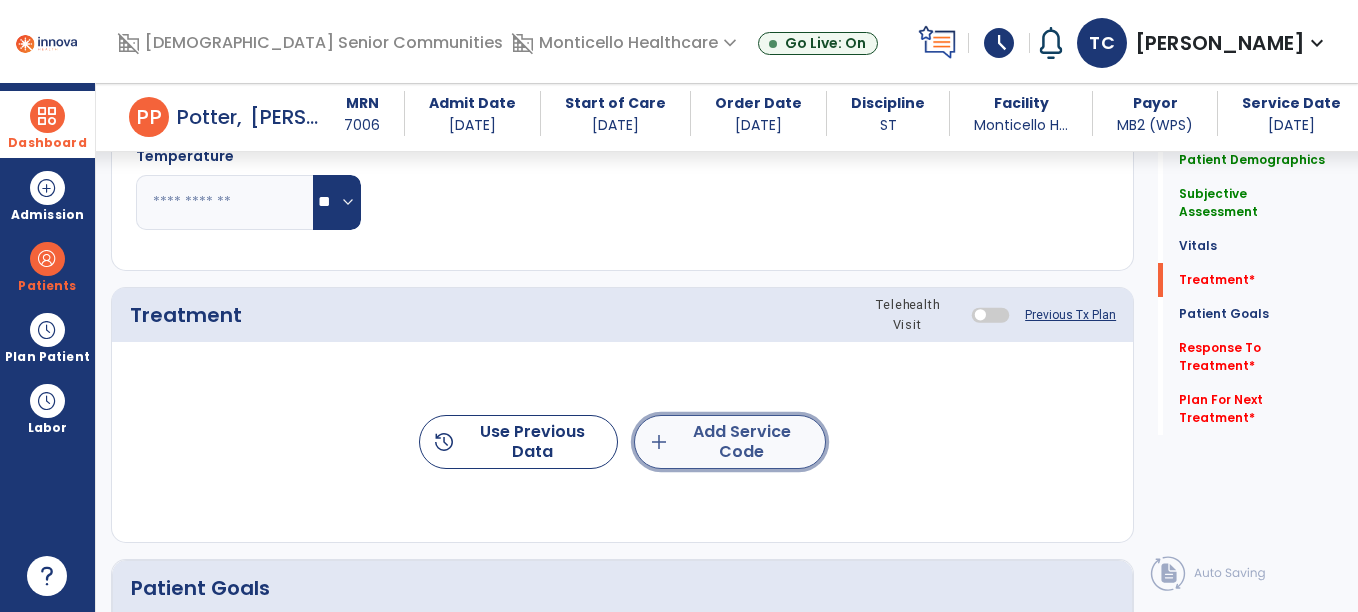 click on "add  Add Service Code" 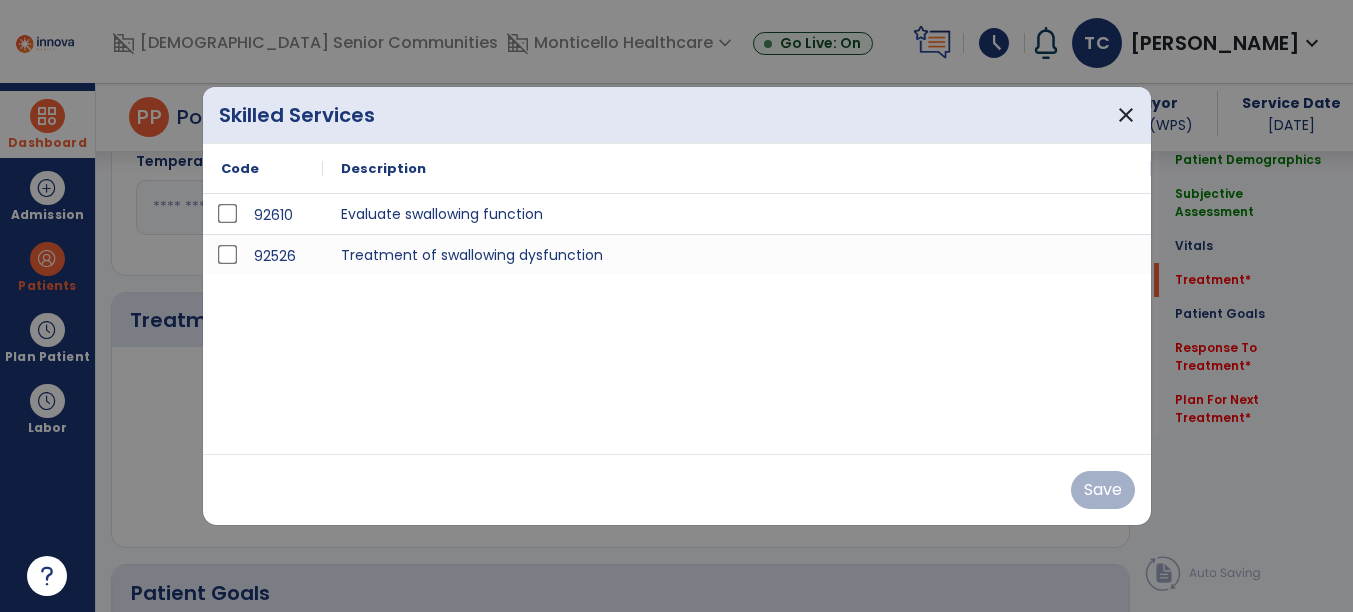 scroll, scrollTop: 1082, scrollLeft: 0, axis: vertical 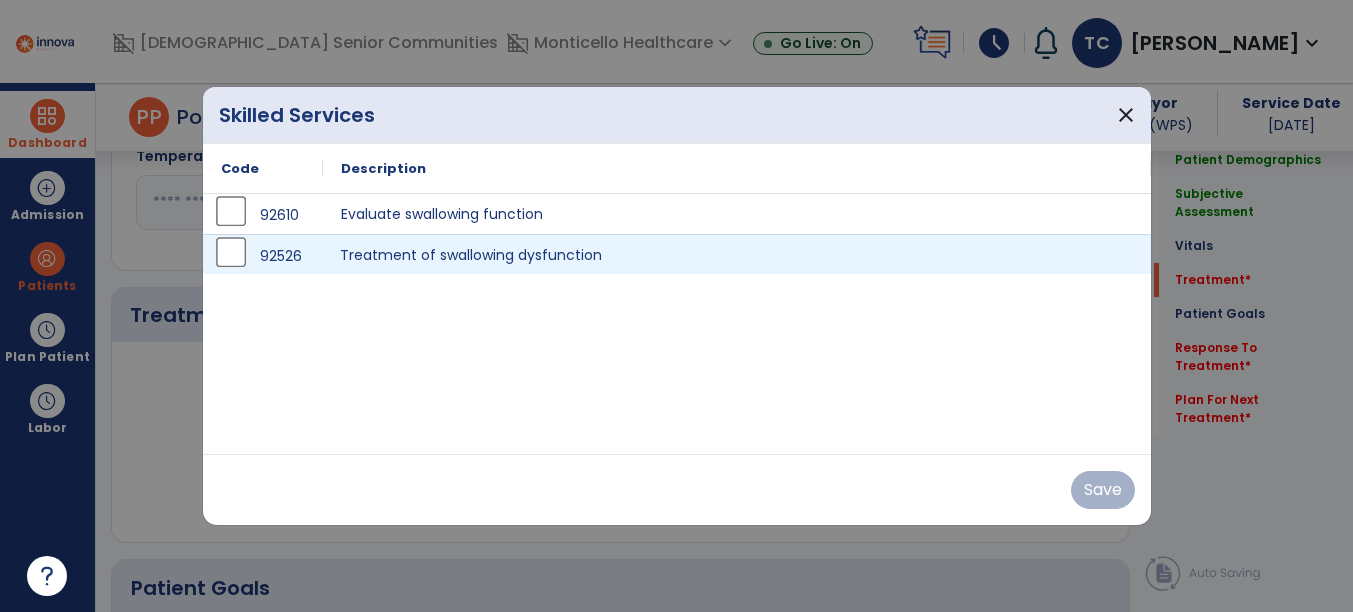 click on "Treatment of swallowing dysfunction" at bounding box center (737, 254) 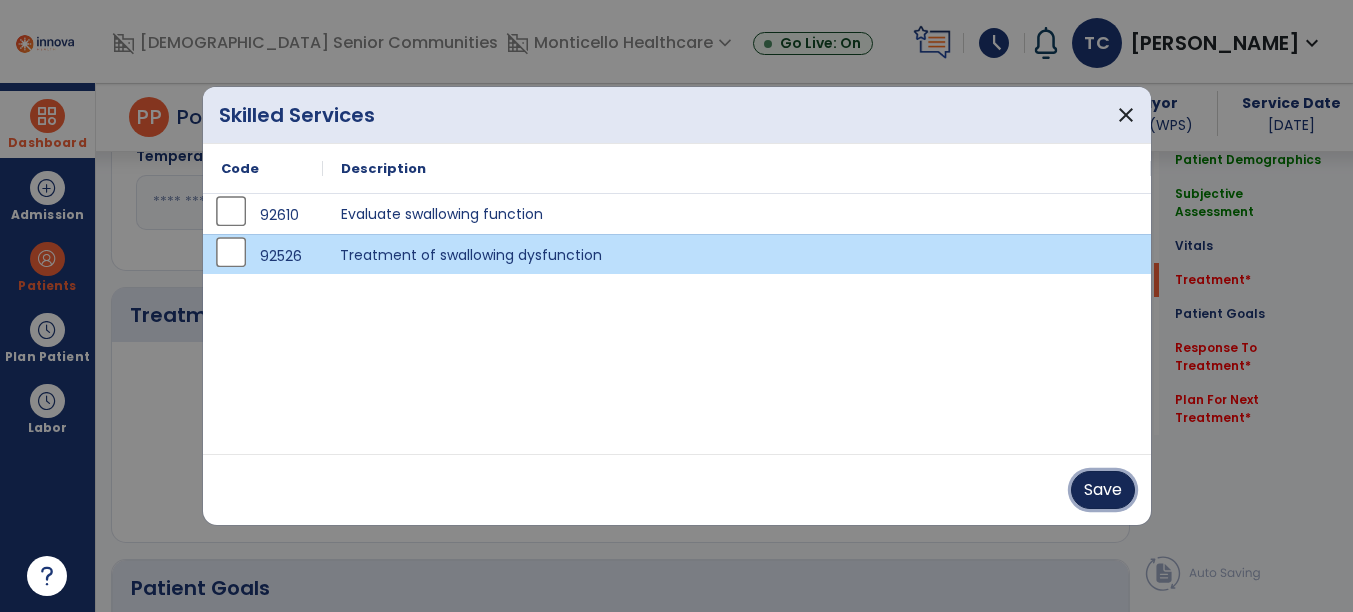 click on "Save" at bounding box center [1103, 490] 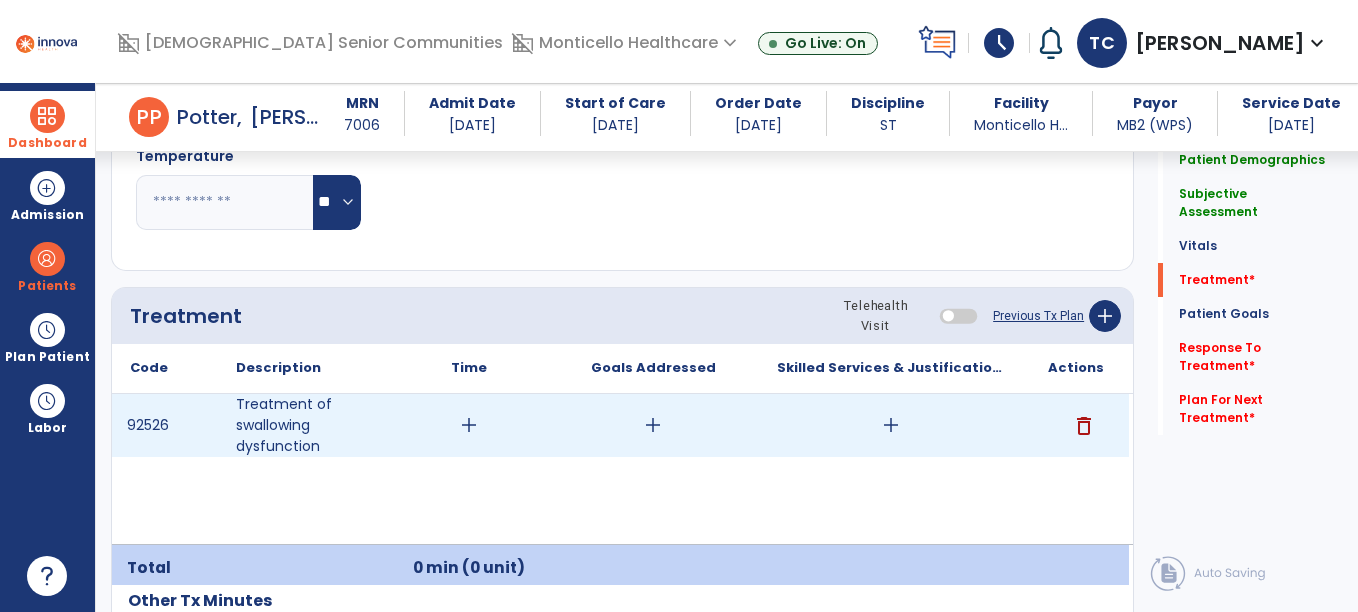 click on "add" at bounding box center (469, 425) 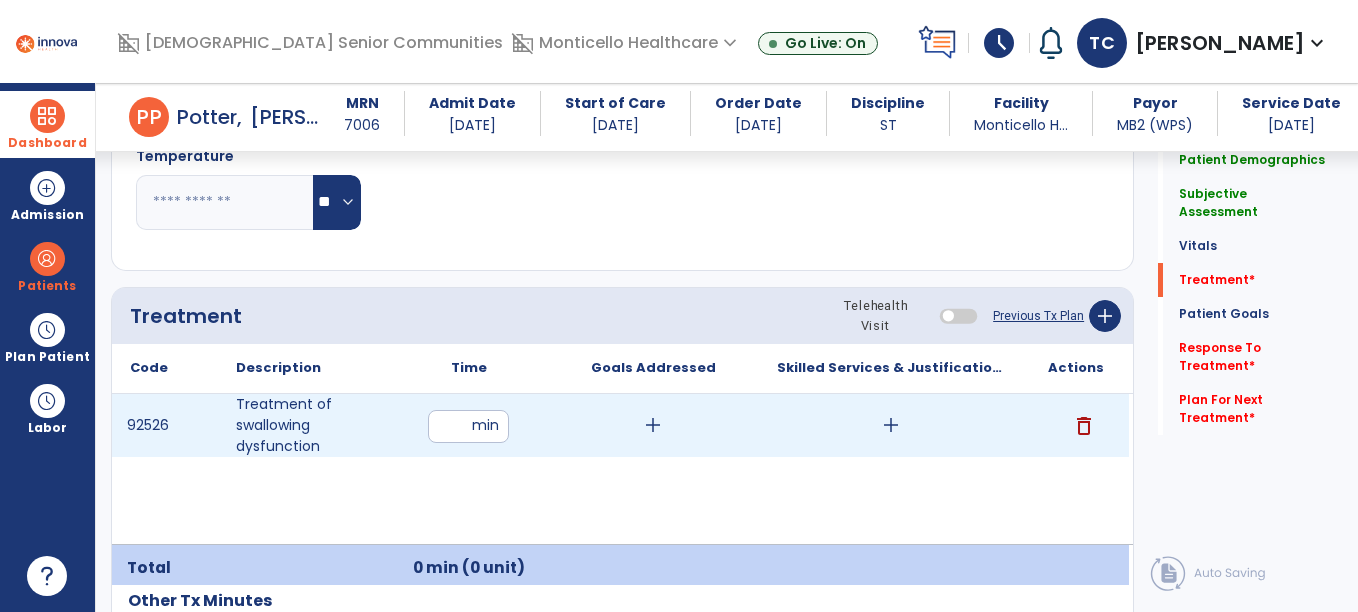type on "*" 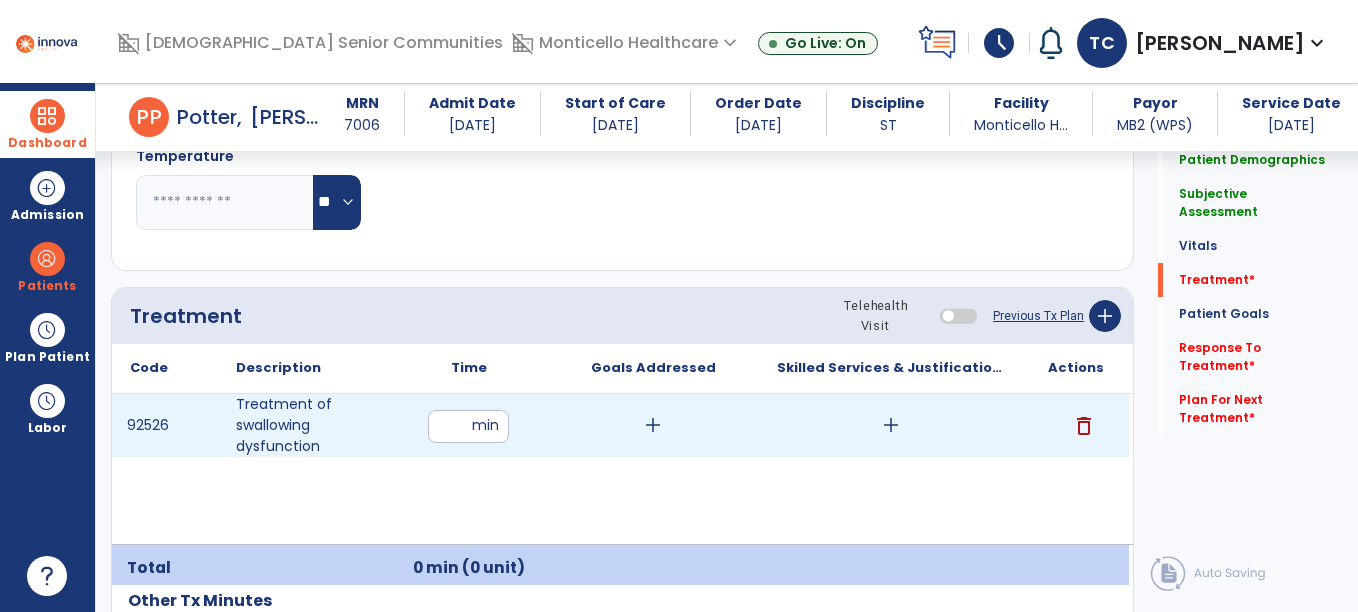 type on "**" 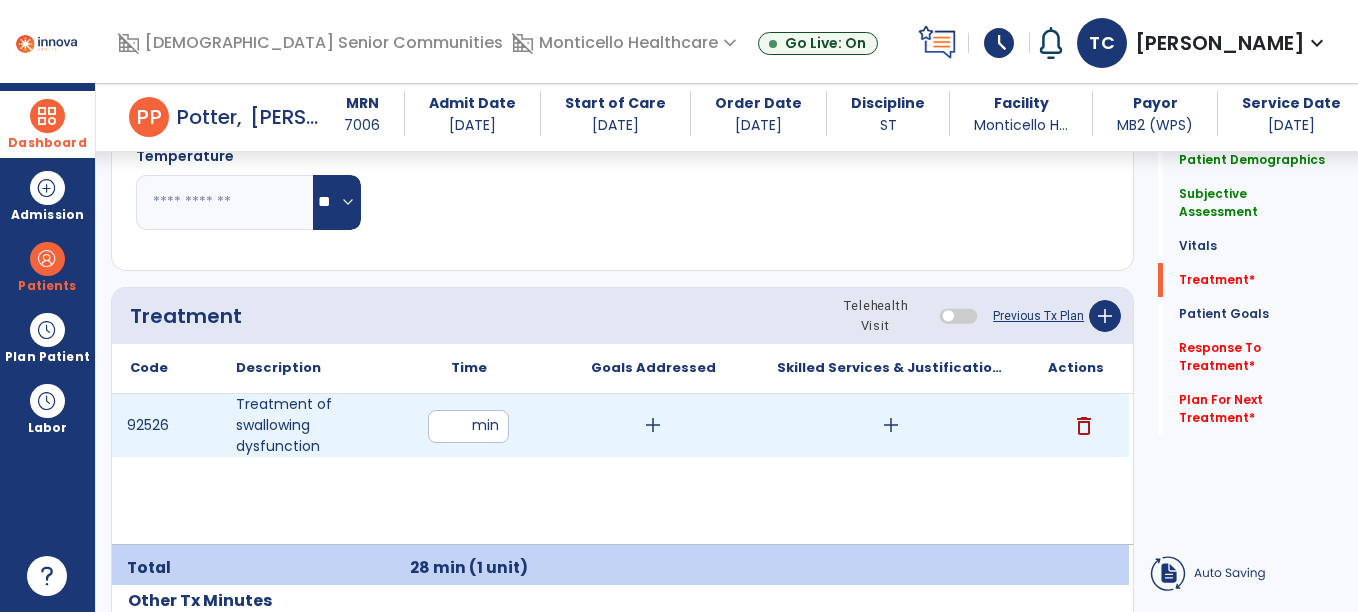 click on "add" at bounding box center (653, 425) 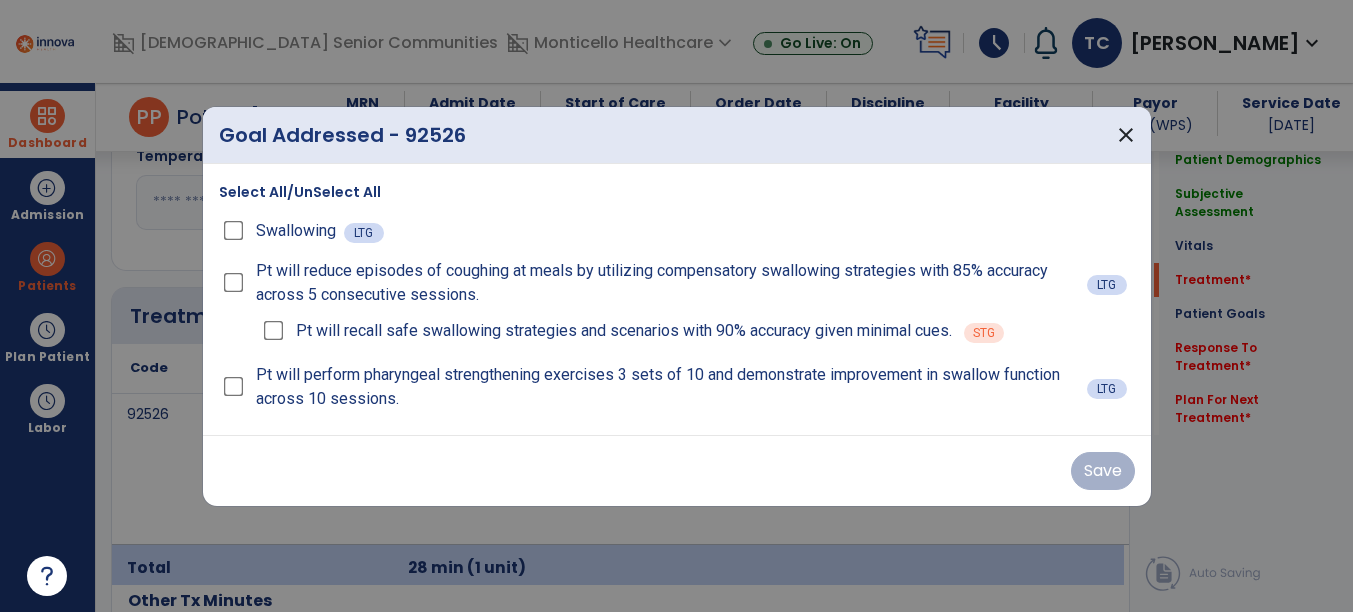 scroll, scrollTop: 1082, scrollLeft: 0, axis: vertical 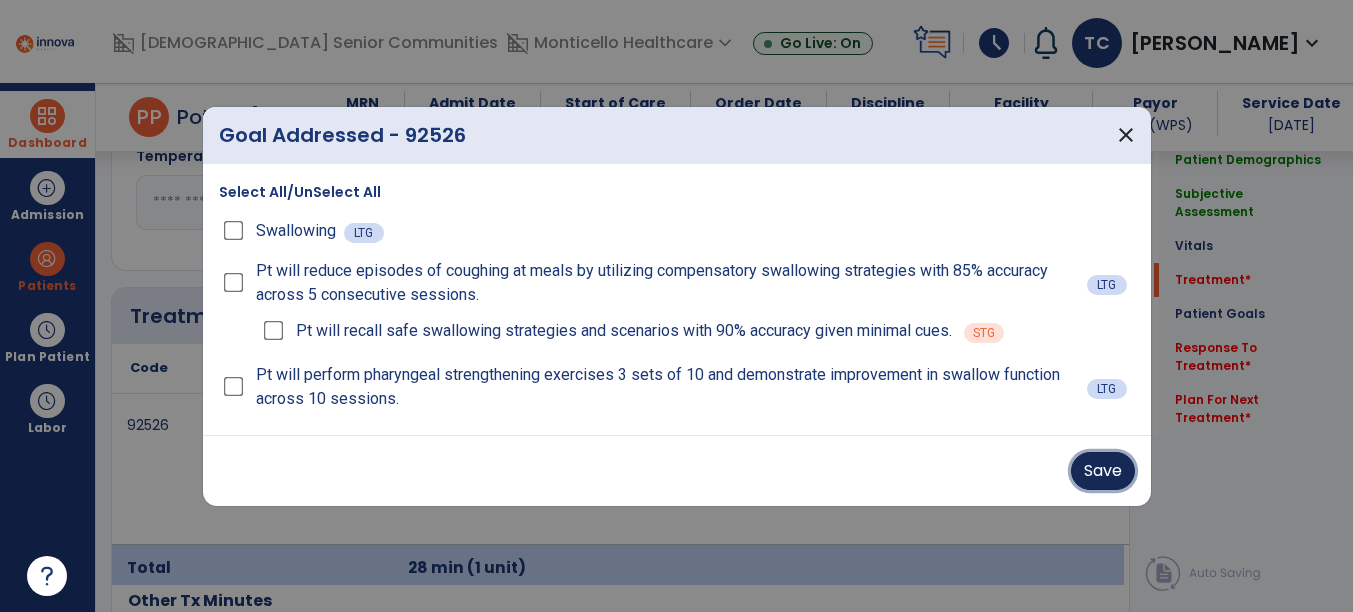 click on "Save" at bounding box center [1103, 471] 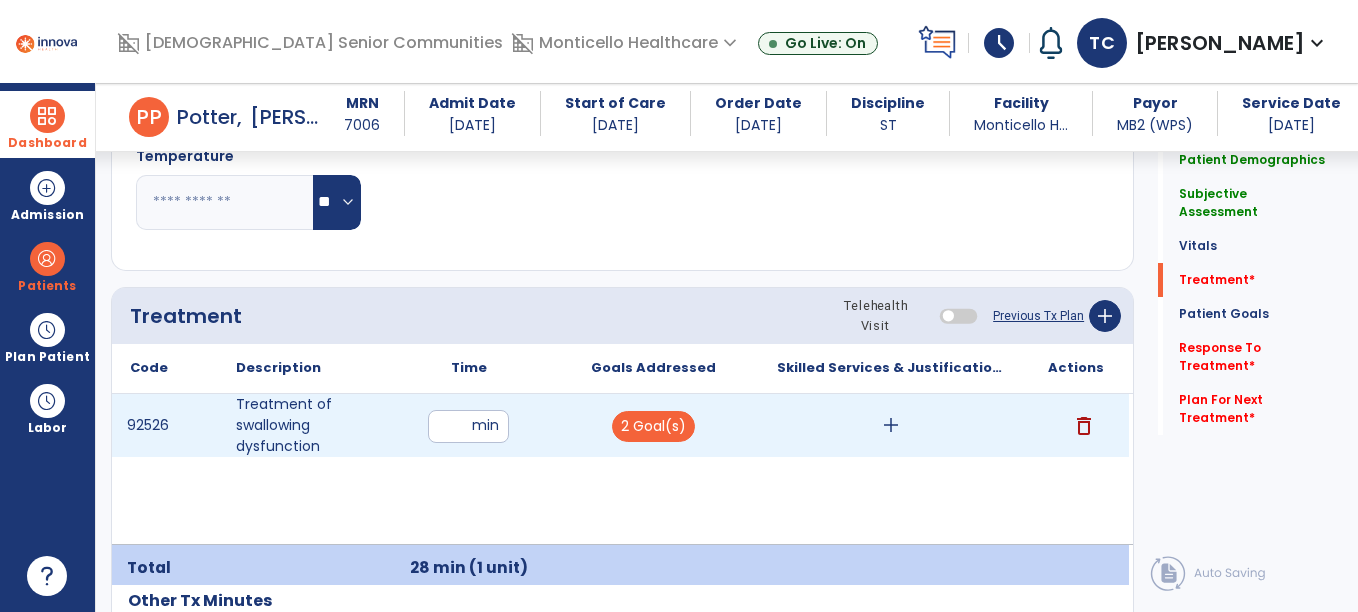 click on "add" at bounding box center (891, 425) 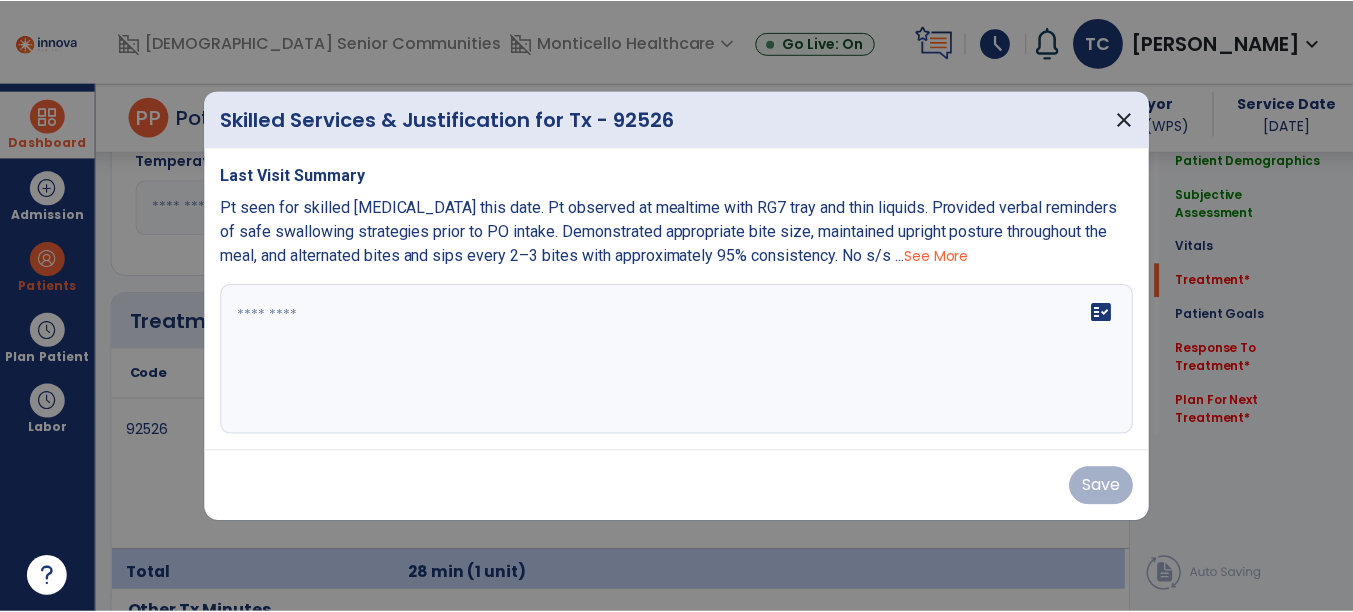 scroll, scrollTop: 1082, scrollLeft: 0, axis: vertical 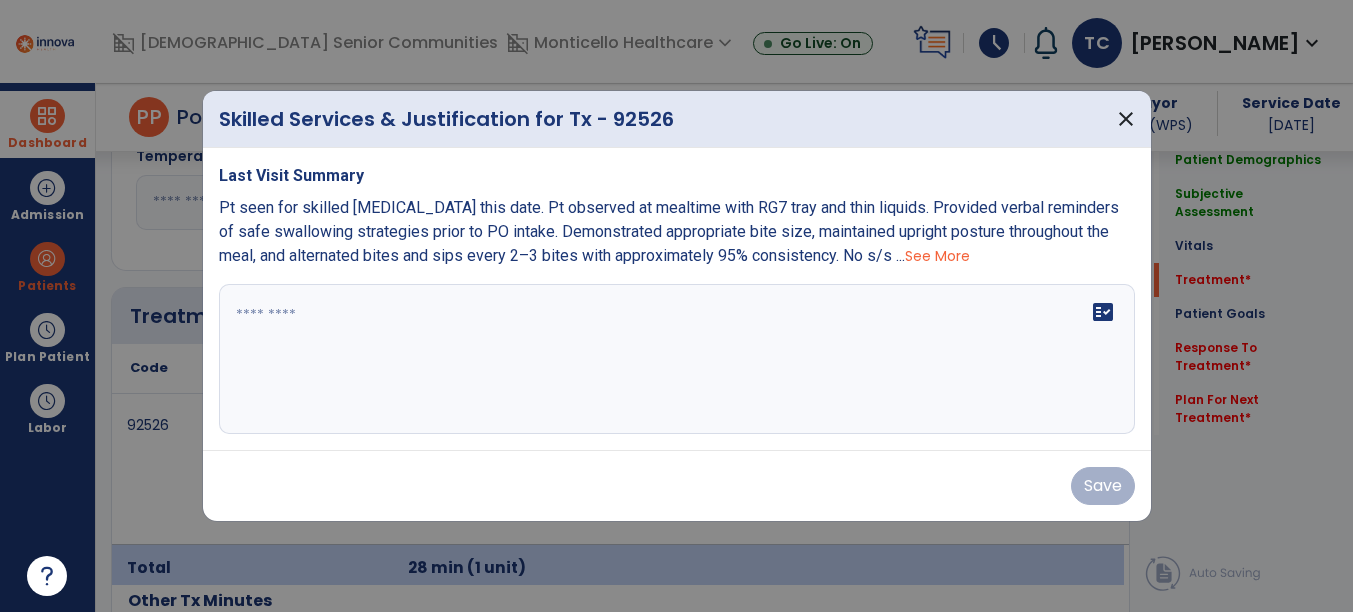 click at bounding box center [677, 359] 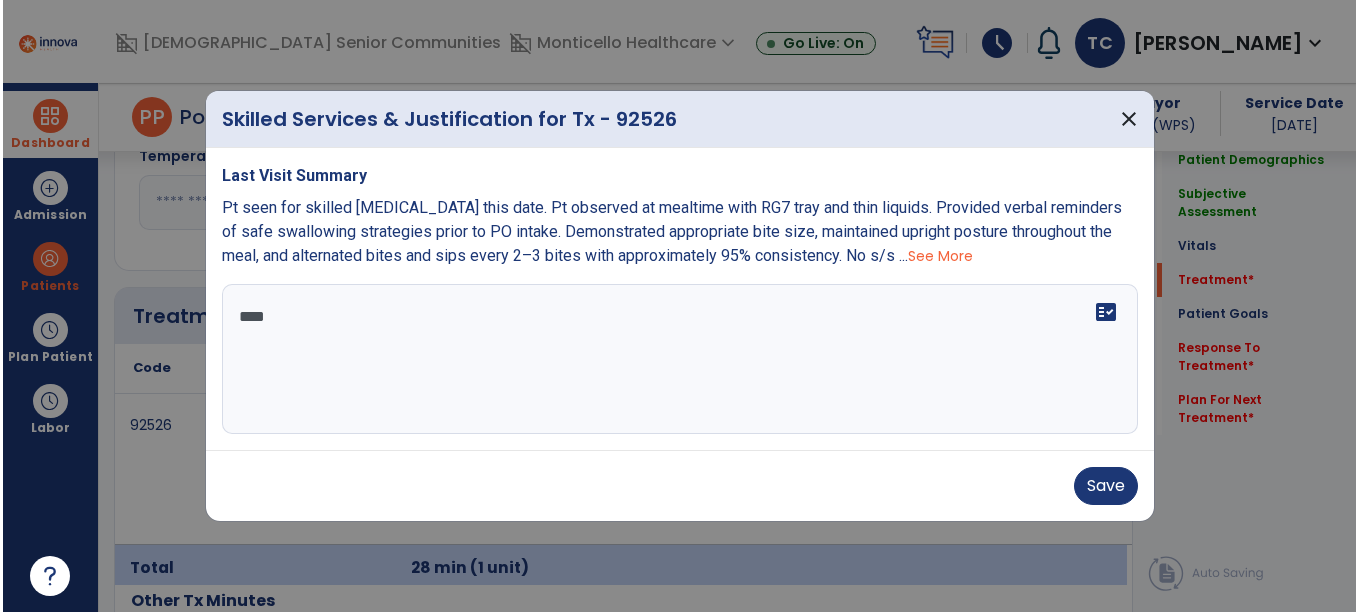 scroll, scrollTop: 0, scrollLeft: 0, axis: both 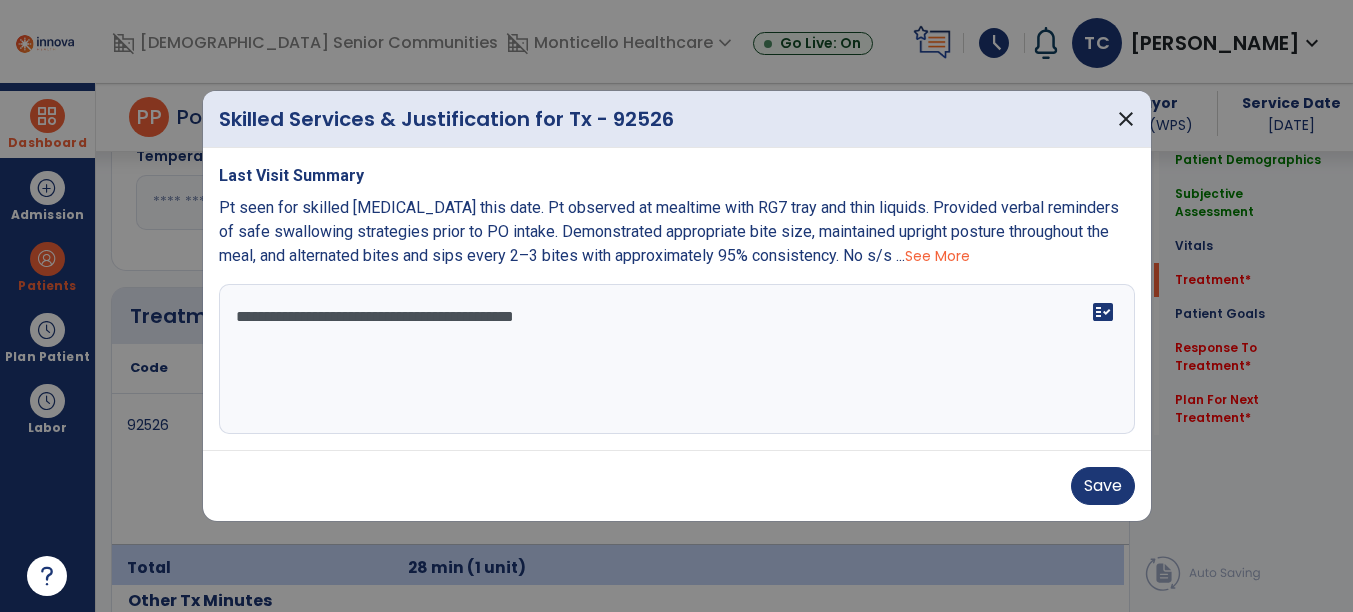 paste on "**********" 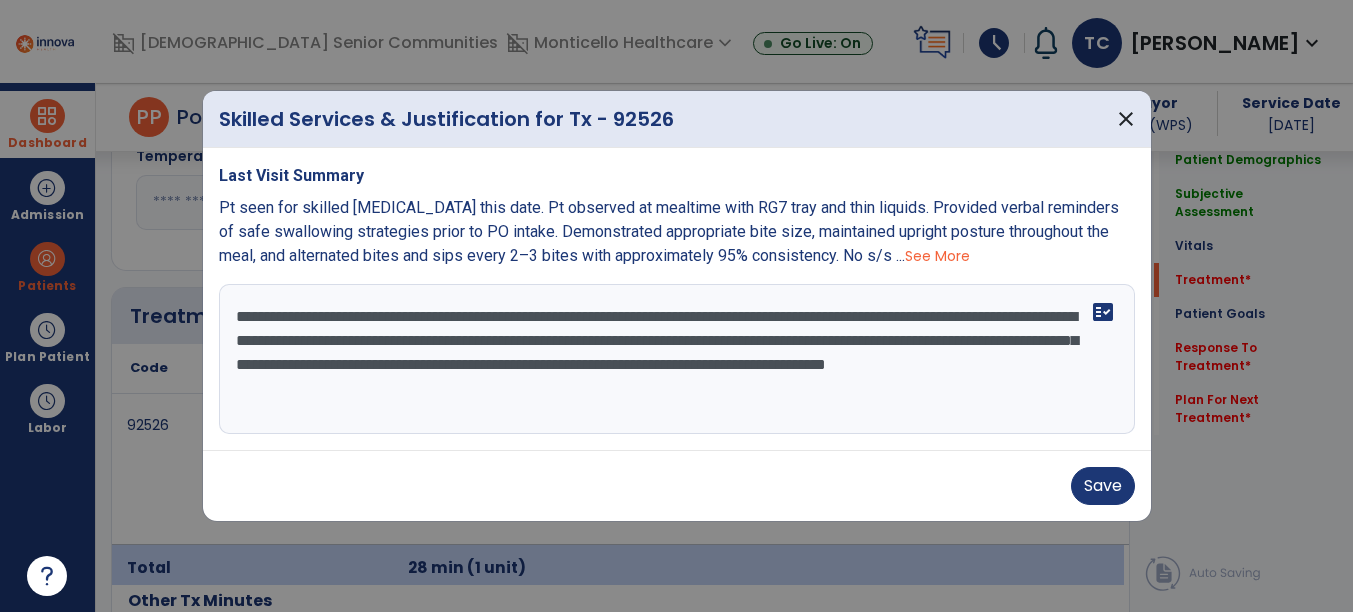 click on "**********" at bounding box center (677, 359) 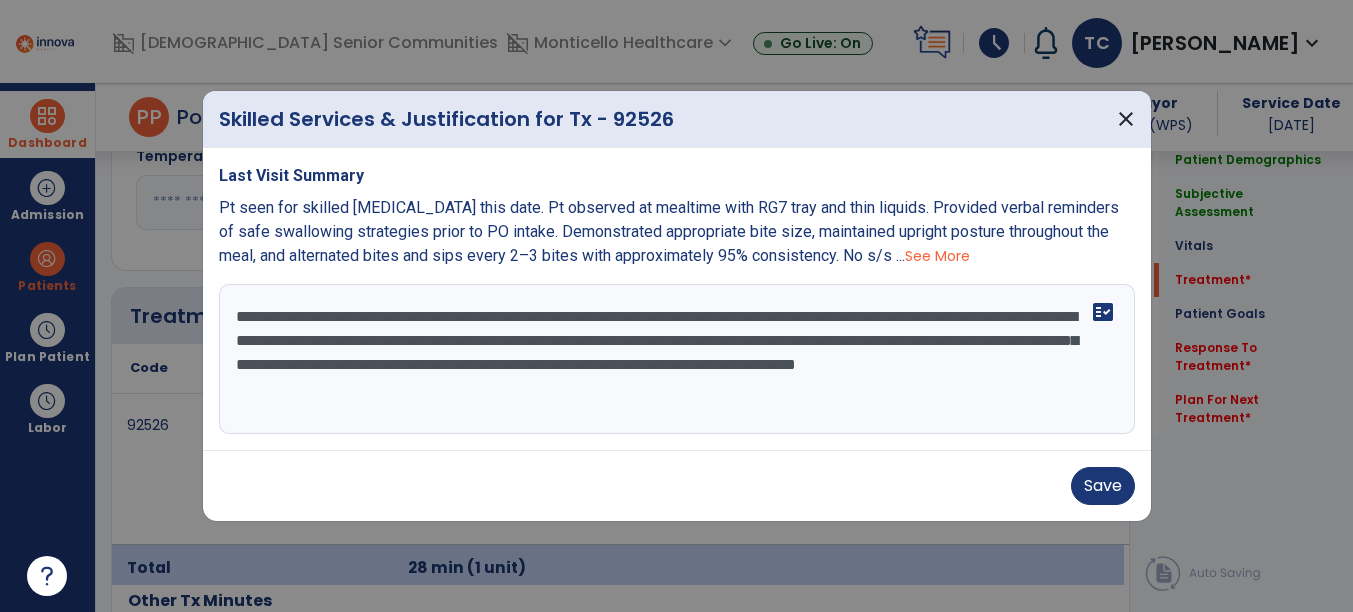 click on "**********" at bounding box center [677, 359] 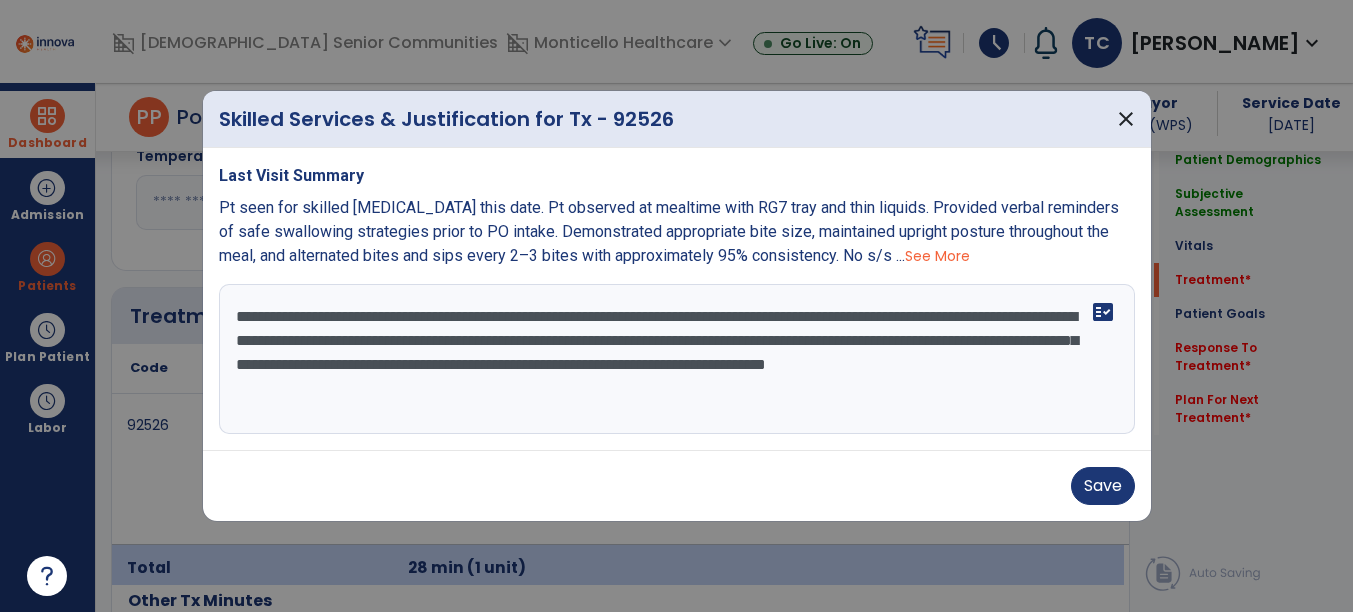 click on "**********" at bounding box center (677, 359) 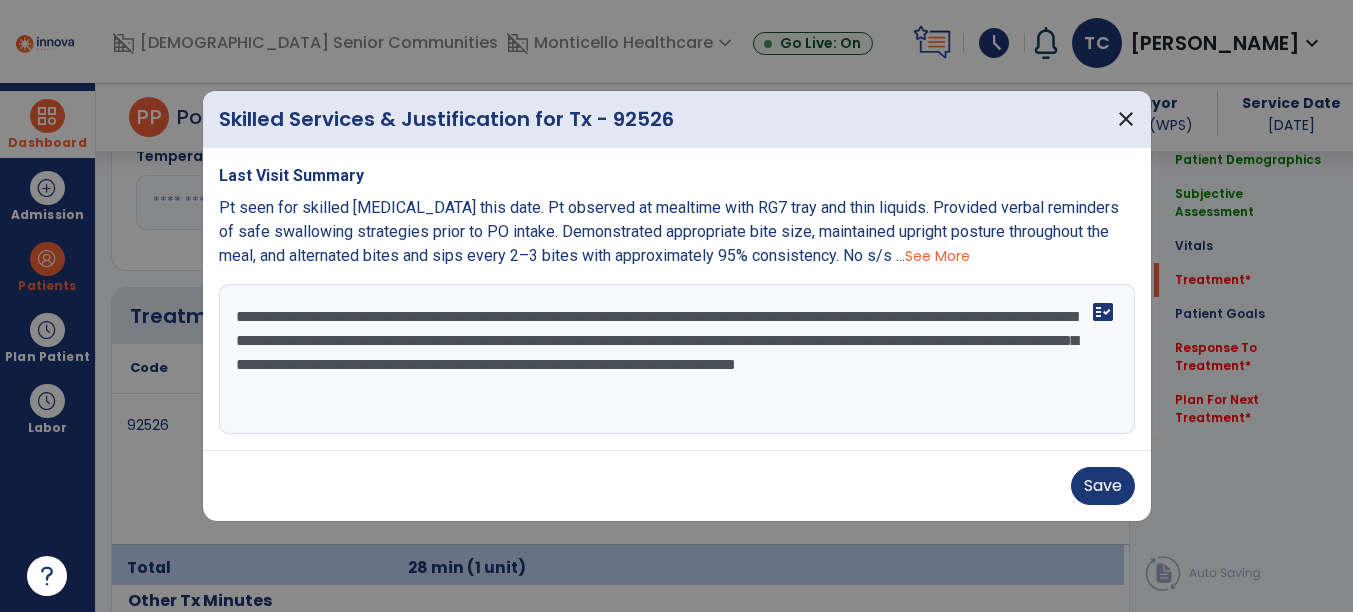click on "**********" at bounding box center (677, 359) 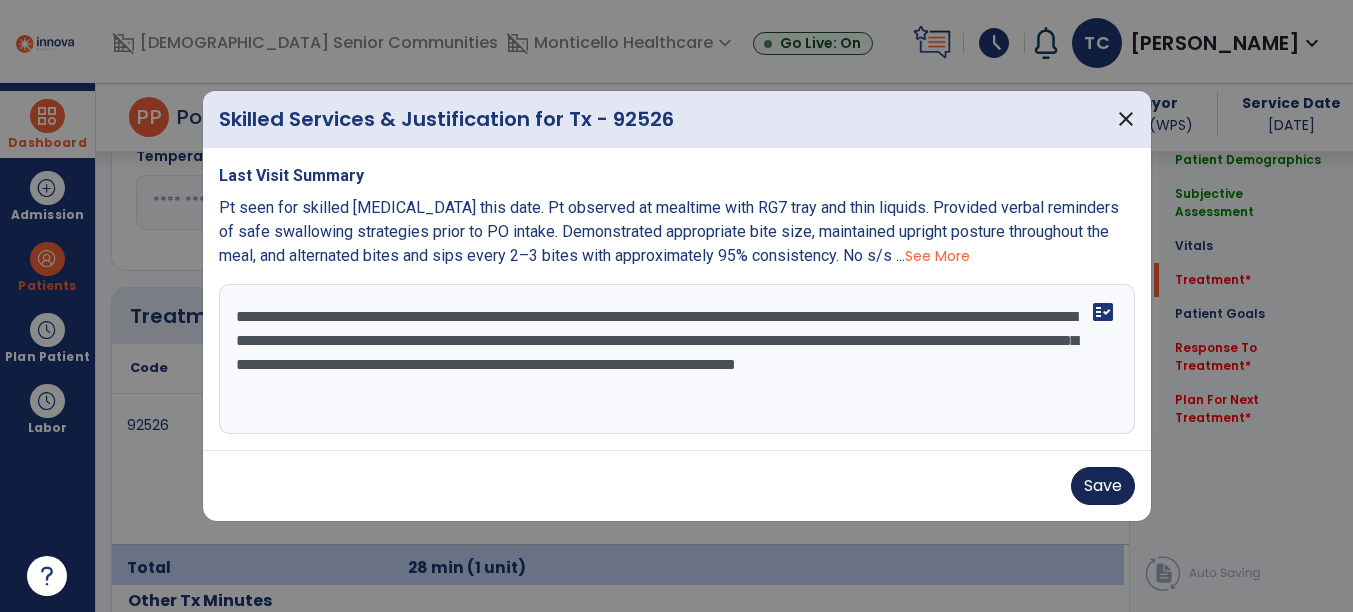 type on "**********" 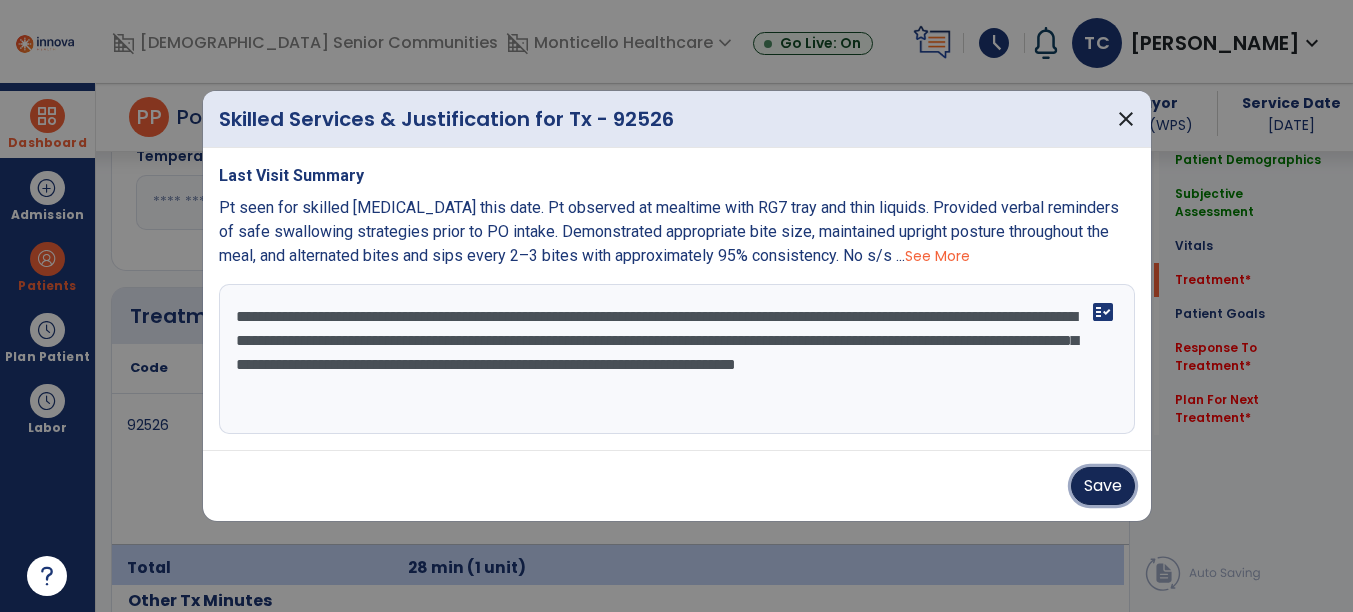 click on "Save" at bounding box center [1103, 486] 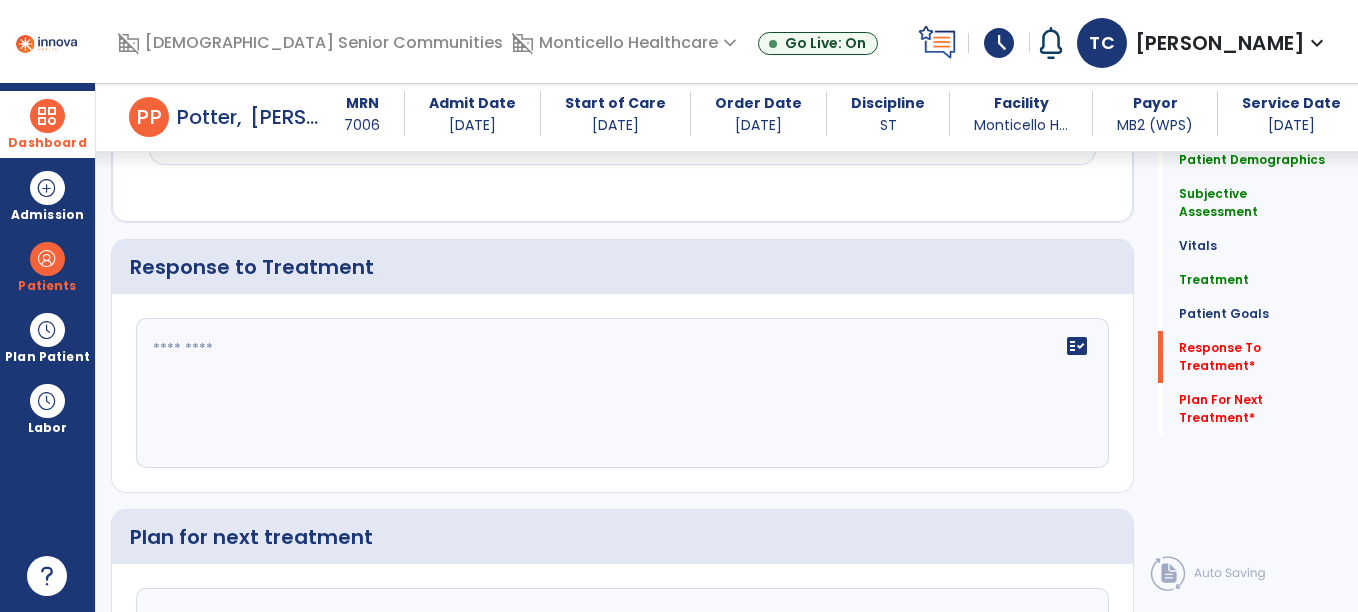 scroll, scrollTop: 2486, scrollLeft: 0, axis: vertical 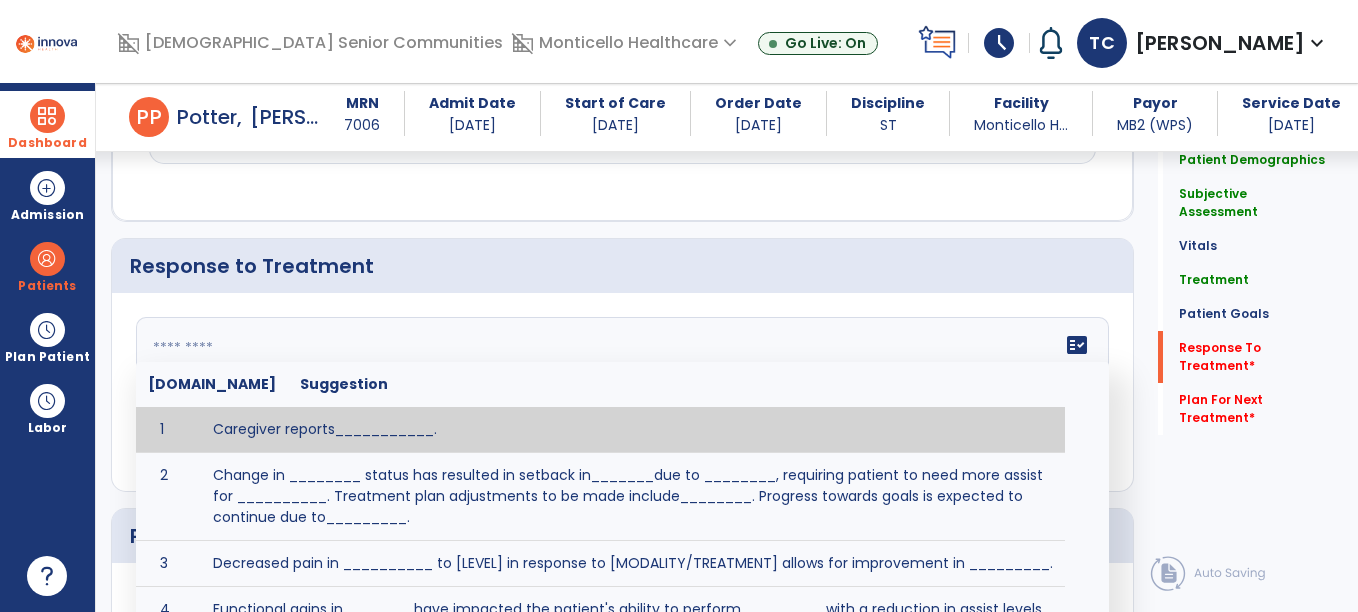 click on "fact_check  [DOMAIN_NAME] Suggestion 1 Caregiver reports___________. 2 Change in ________ status has resulted in setback in_______due to ________, requiring patient to need more assist for __________.   Treatment plan adjustments to be made include________.  Progress towards goals is expected to continue due to_________. 3 Decreased pain in __________ to [LEVEL] in response to [MODALITY/TREATMENT] allows for improvement in _________. 4 Functional gains in _______ have impacted the patient's ability to perform_________ with a reduction in assist levels to_________. 5 Functional progress this week has been significant due to__________. 6 Gains in ________ have improved the patient's ability to perform ______with decreased levels of assist to___________. 7 Improvement in ________allows patient to tolerate higher levels of challenges in_________. 8 Pain in [AREA] has decreased to [LEVEL] in response to [TREATMENT/MODALITY], allowing fore ease in completing__________. 9 10 11 12 13 14 15 16 17 18 19 20 21" 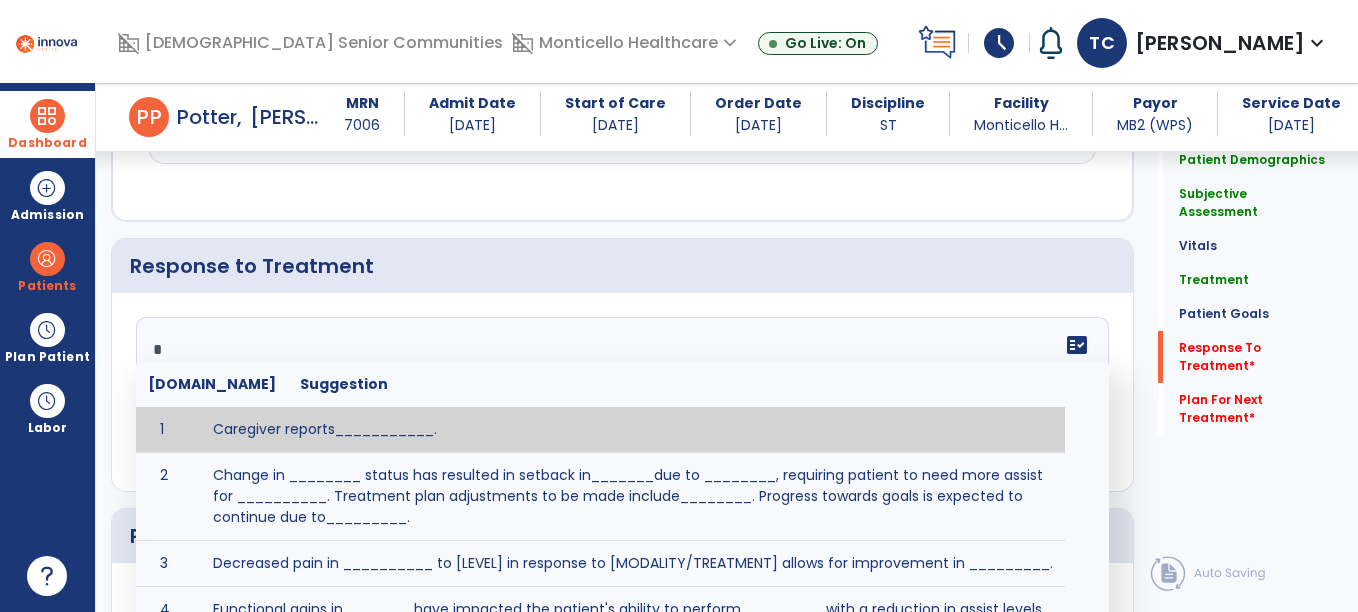 type on "*" 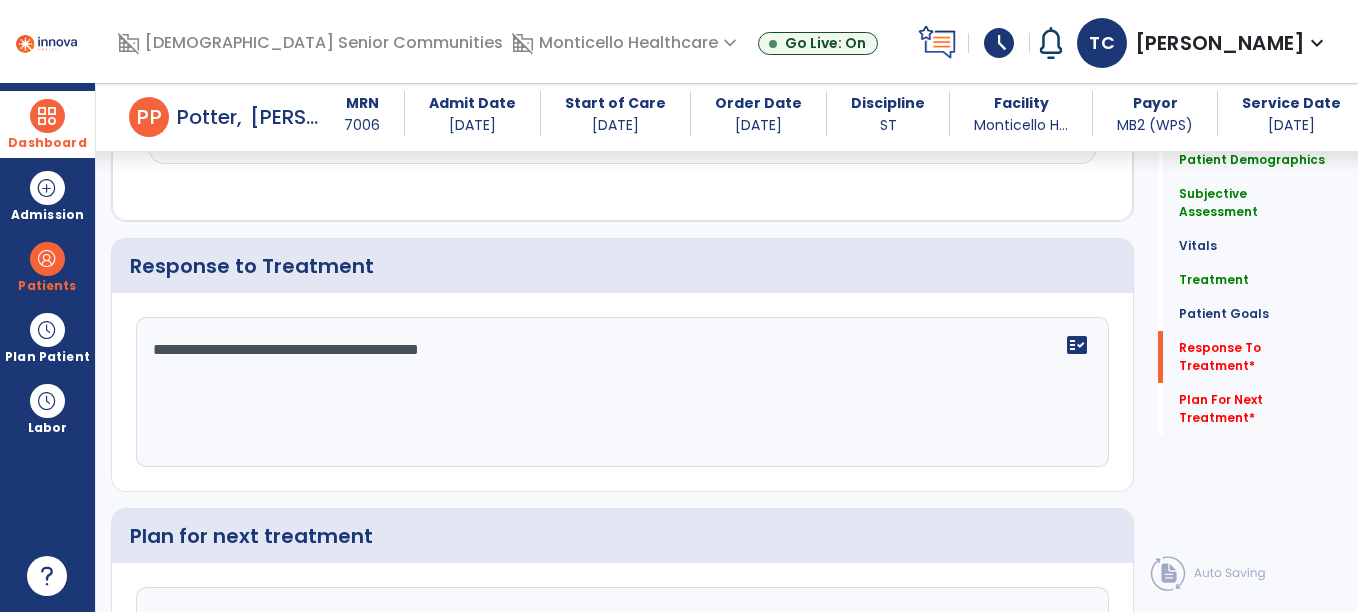 scroll, scrollTop: 2703, scrollLeft: 0, axis: vertical 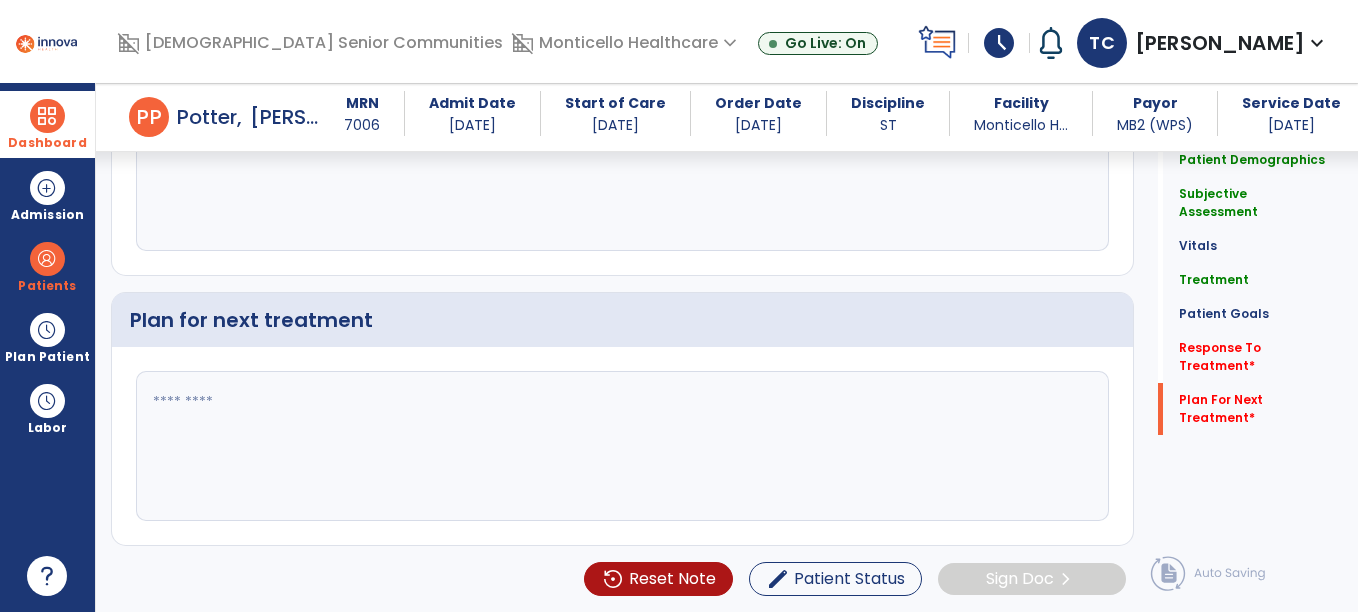 type on "**********" 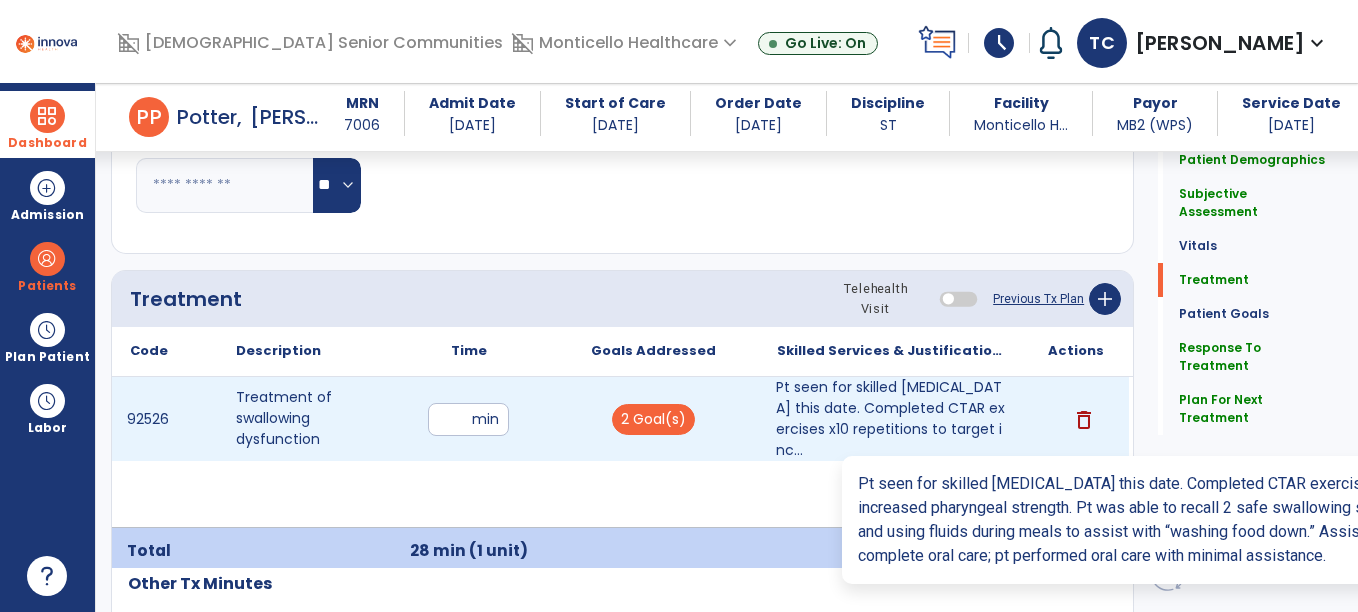 scroll, scrollTop: 1098, scrollLeft: 0, axis: vertical 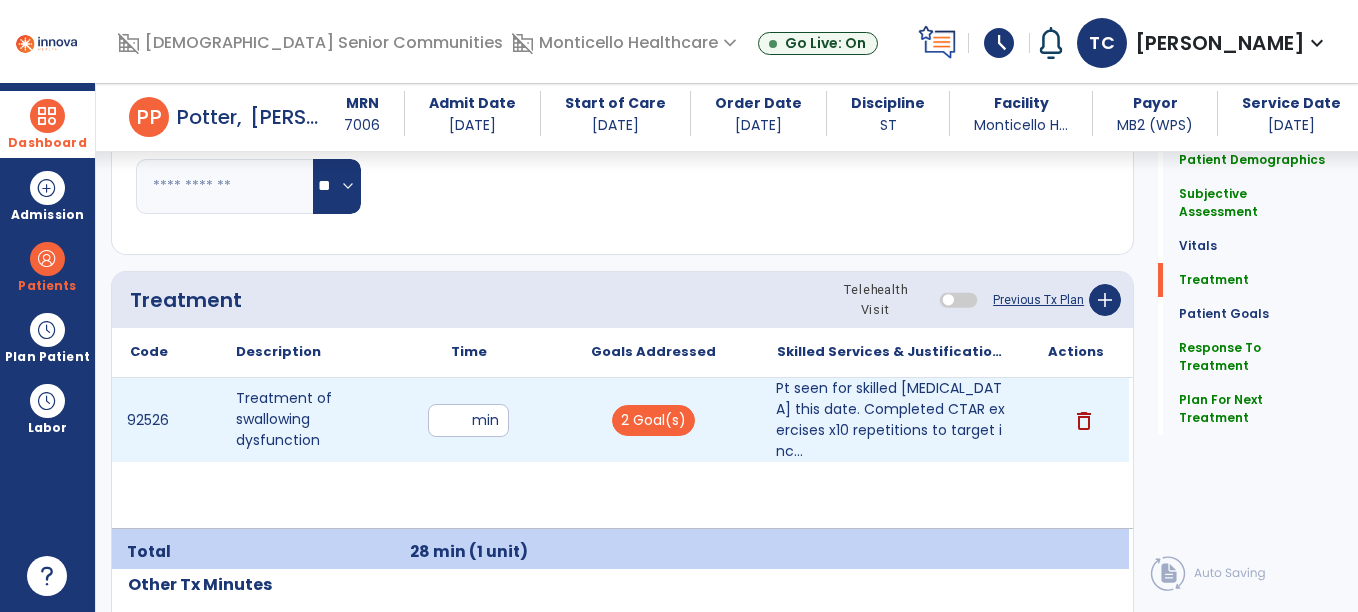 type on "**********" 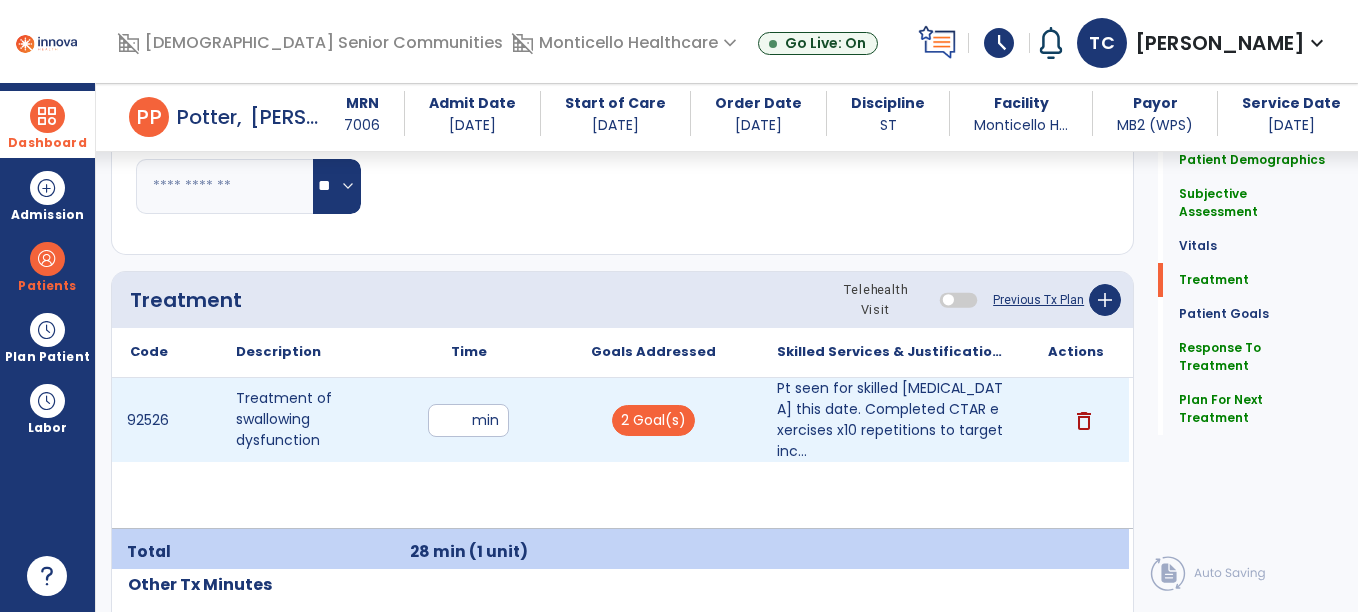 type on "**" 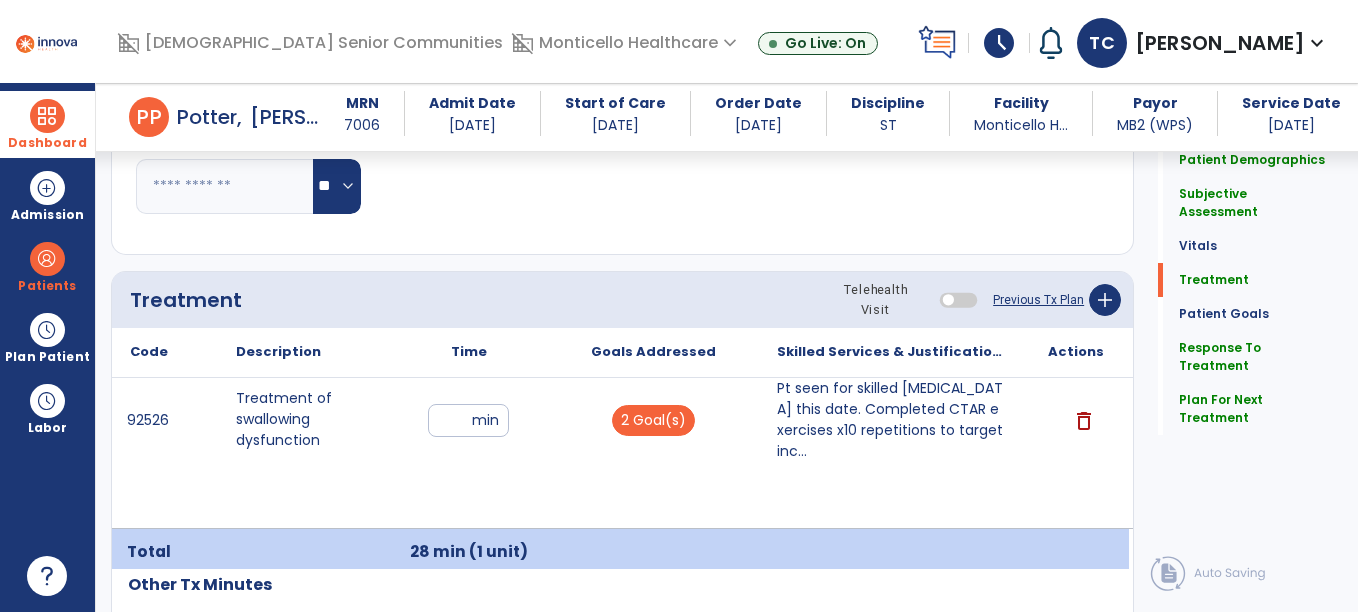 click on "92526  Treatment of swallowing dysfunction  ** min  2 Goal(s)  Pt seen for skilled [MEDICAL_DATA] this date. Completed CTAR exercises x10 repetitions to target inc...  delete" at bounding box center (620, 453) 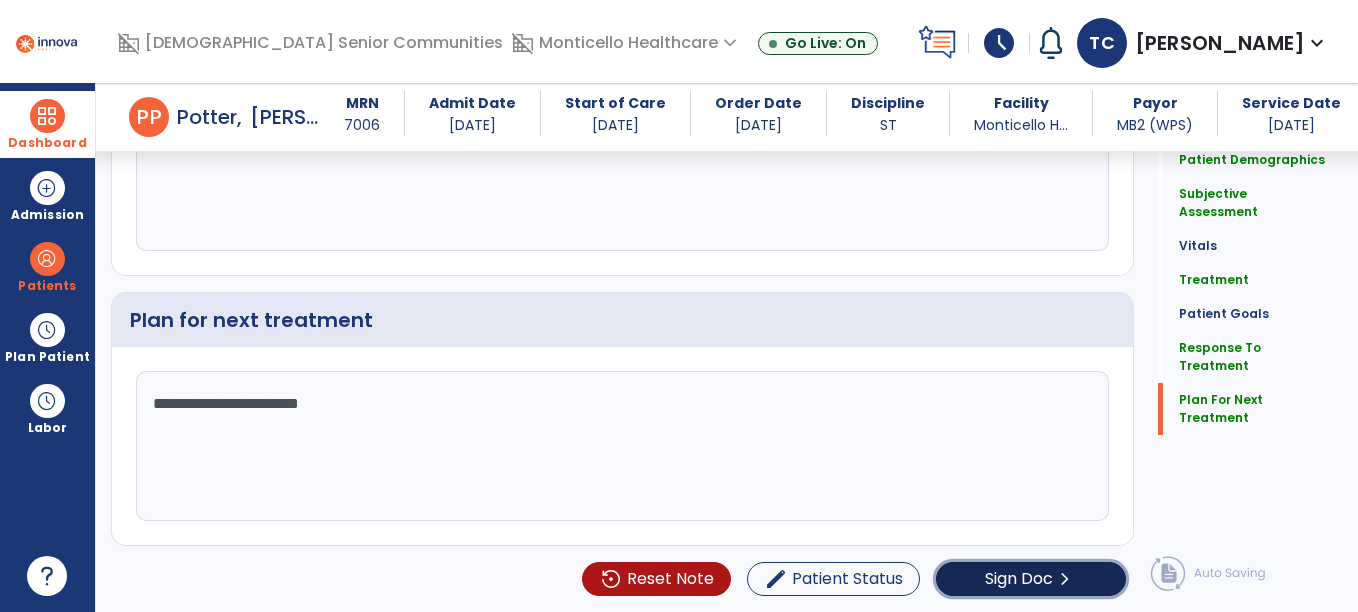 click on "Sign Doc  chevron_right" 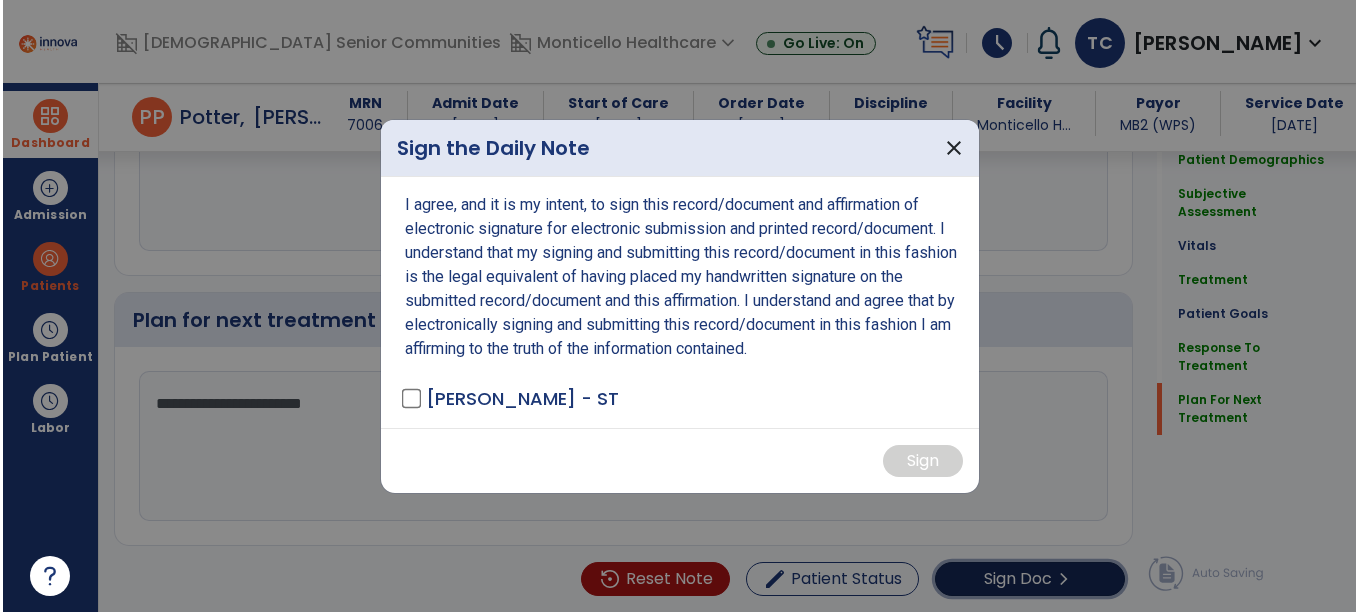 scroll, scrollTop: 2703, scrollLeft: 0, axis: vertical 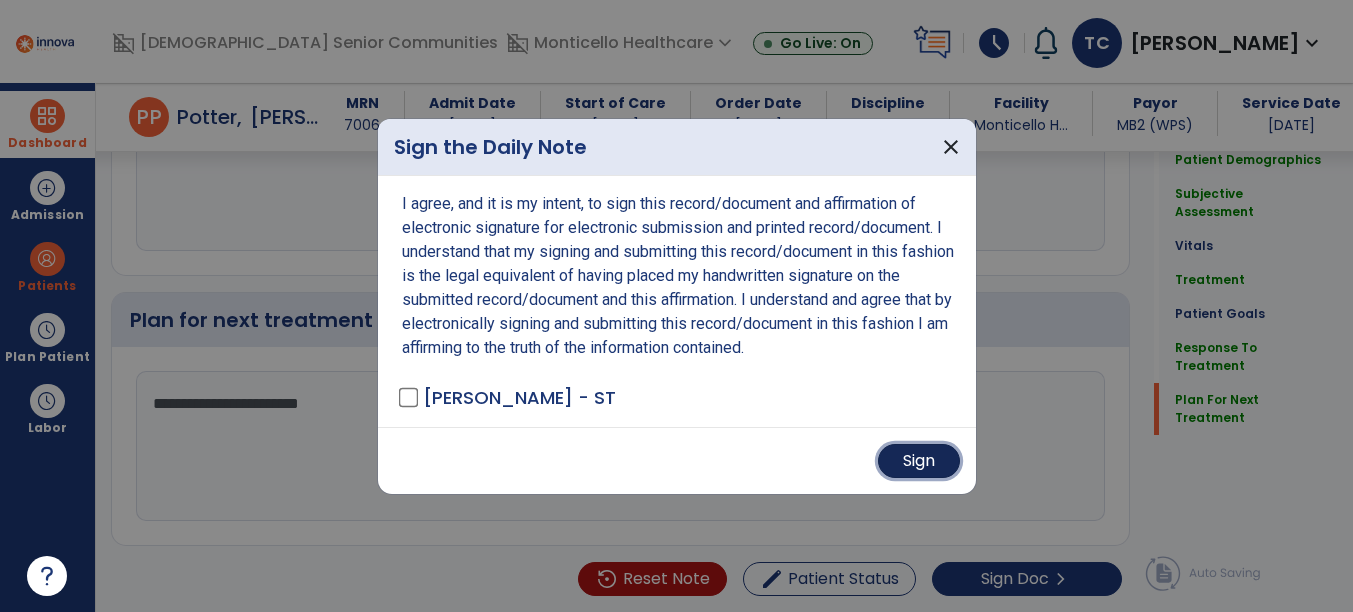 click on "Sign" at bounding box center (919, 461) 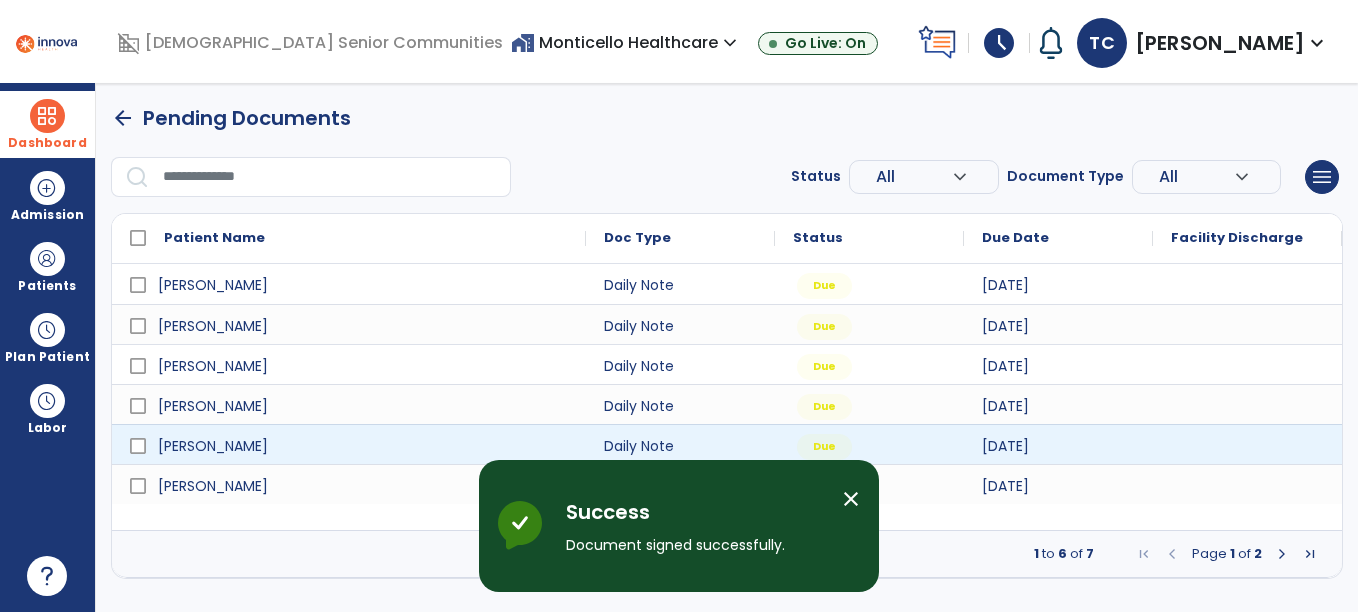 scroll, scrollTop: 0, scrollLeft: 0, axis: both 